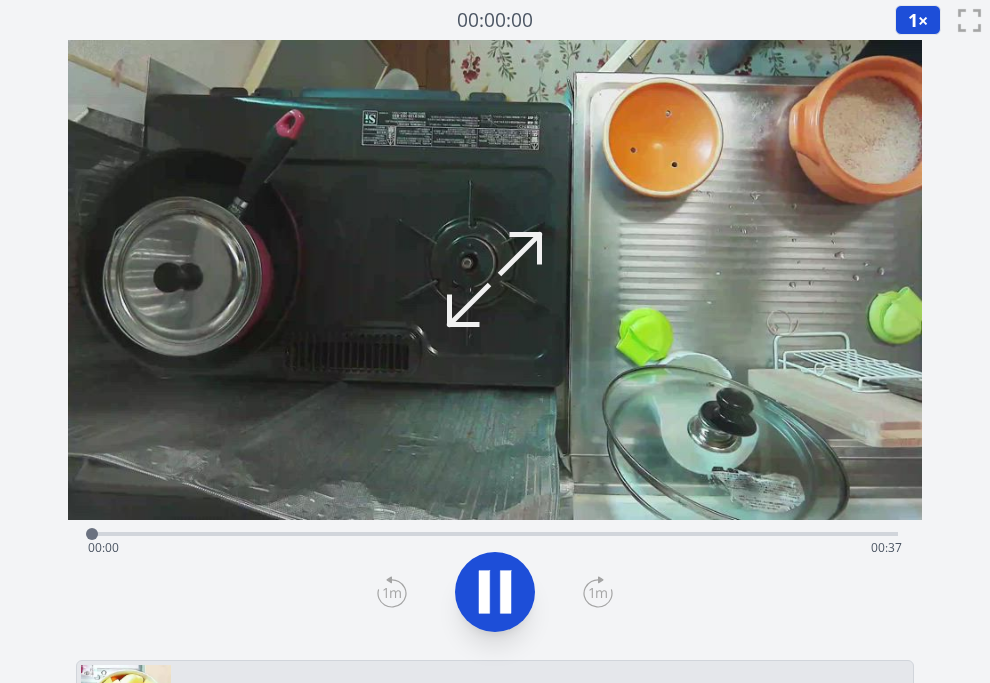 scroll, scrollTop: 0, scrollLeft: 0, axis: both 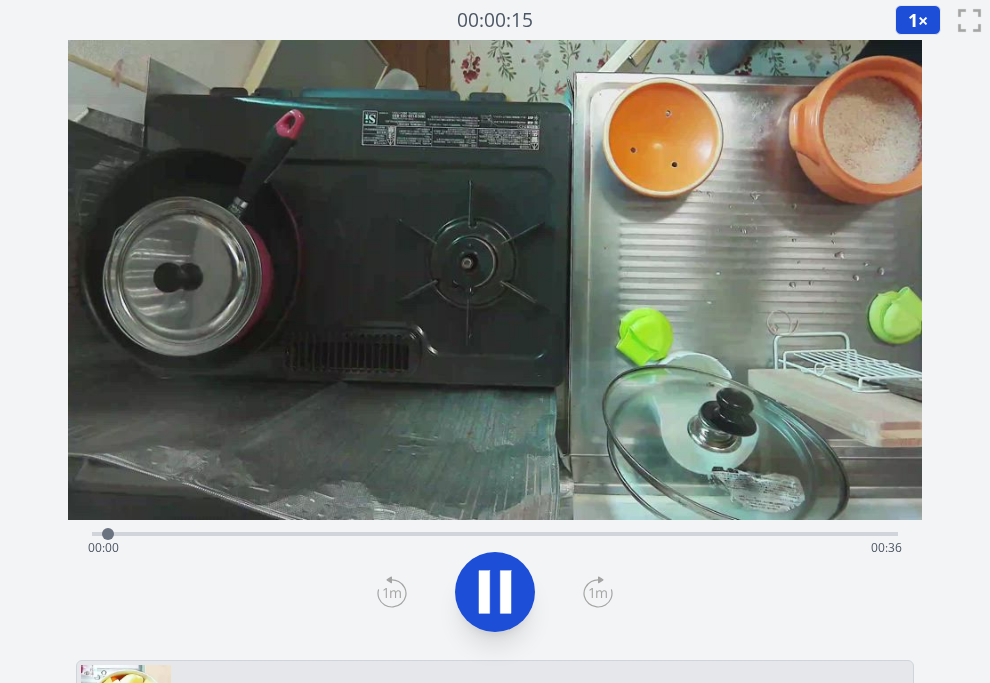 click at bounding box center [495, 280] 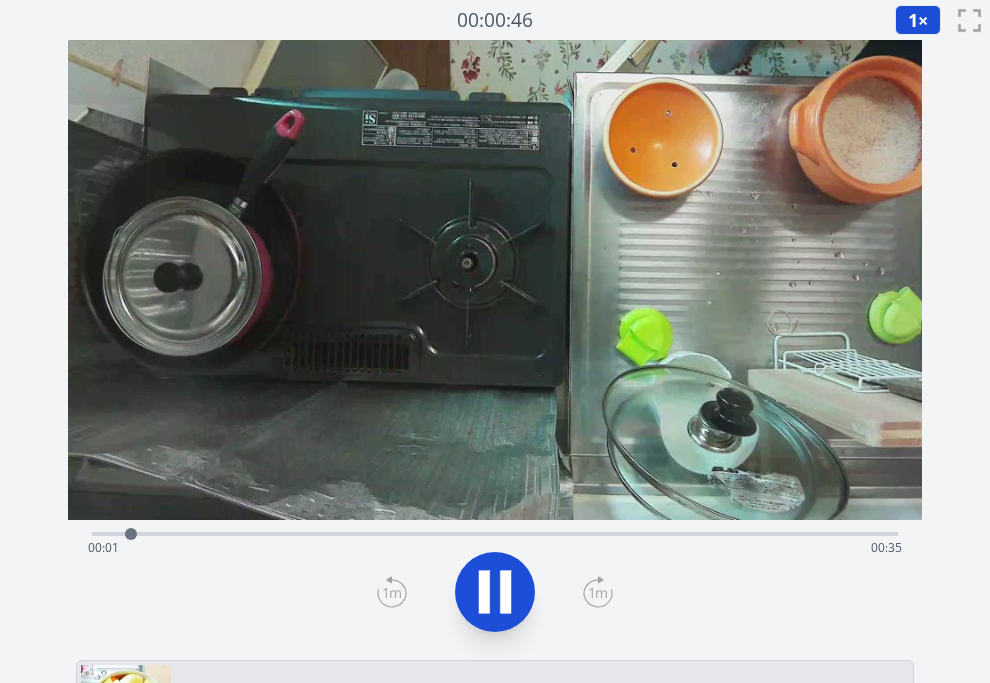 click at bounding box center [495, 280] 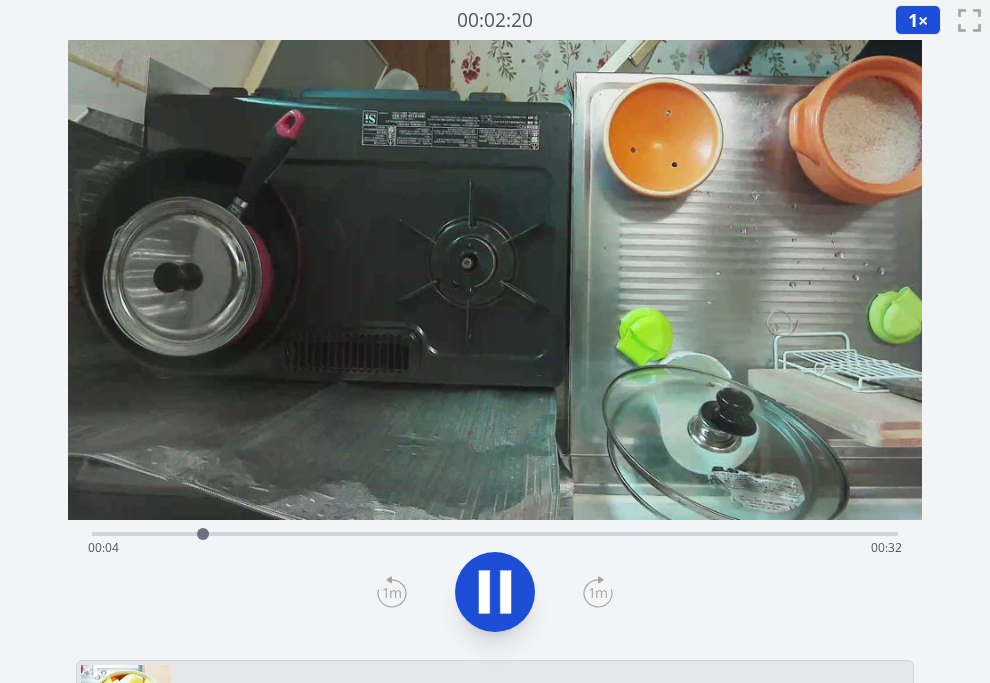 click on "Time elapsed:  00:04
Time remaining:  00:32" at bounding box center (495, 548) 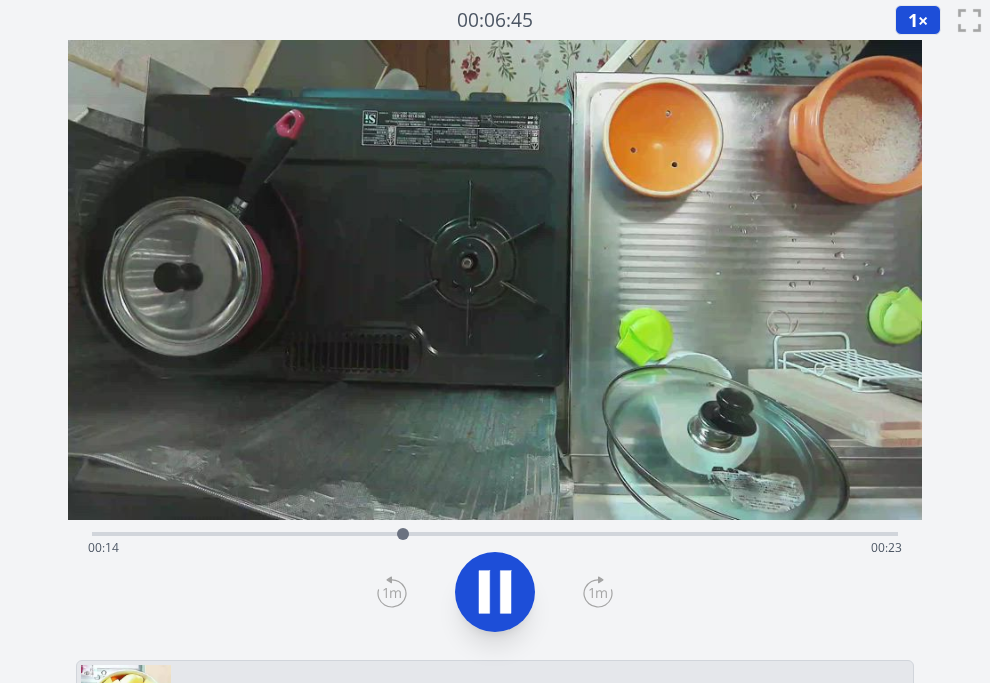 click on "Time elapsed:  00:14
Time remaining:  00:23" at bounding box center (495, 548) 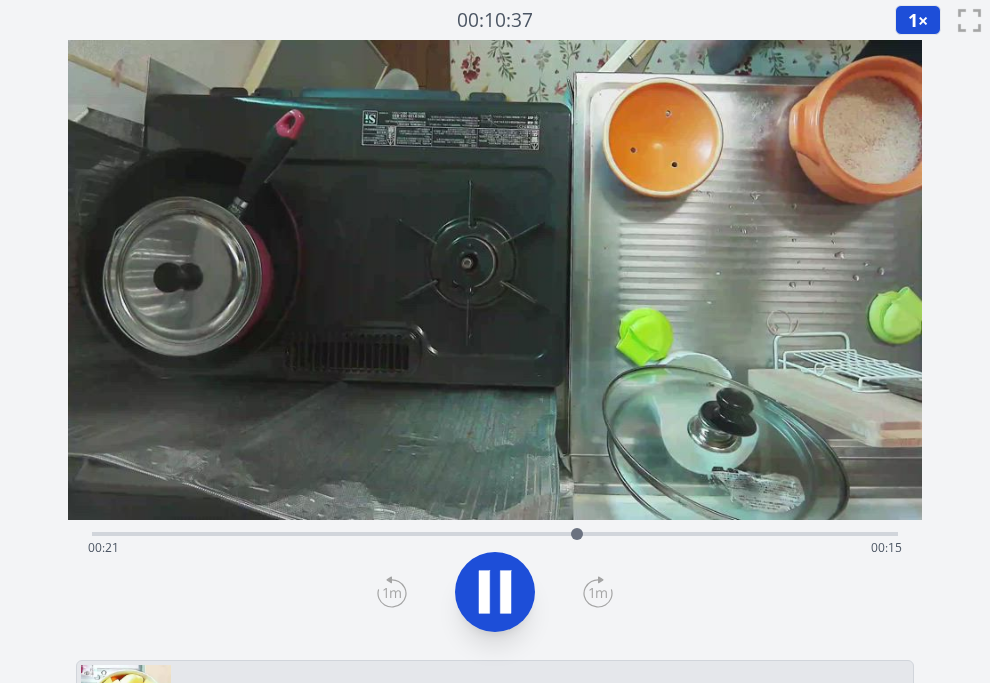 click on "Time elapsed:  00:21
Time remaining:  00:15" at bounding box center (495, 548) 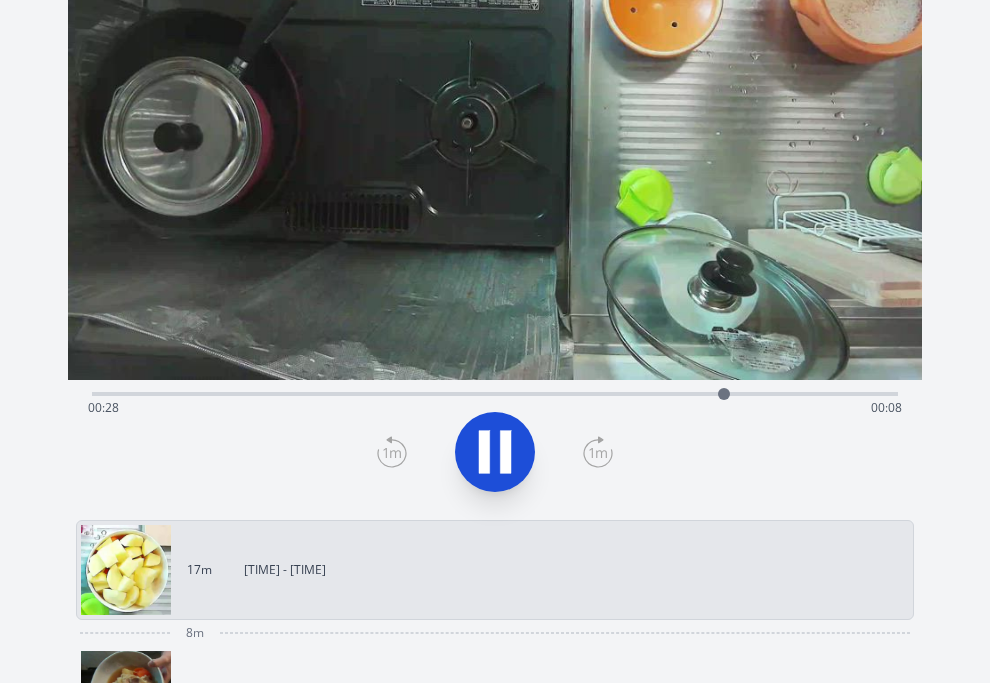 scroll, scrollTop: 146, scrollLeft: 0, axis: vertical 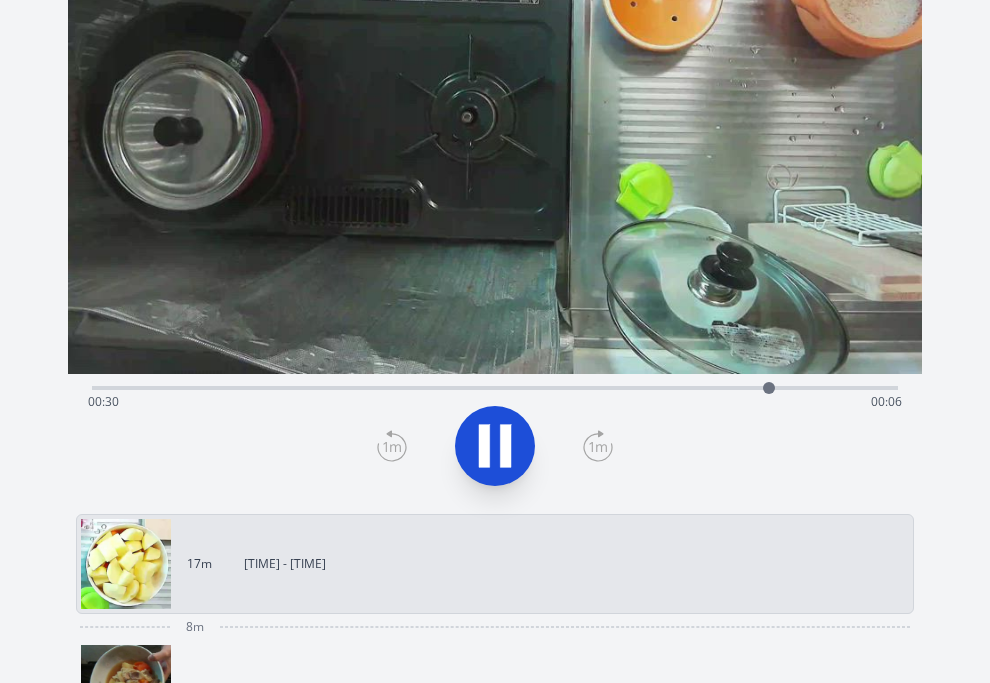 click on "[DURATION]
[TIME]
- [TIME]" at bounding box center (487, 690) 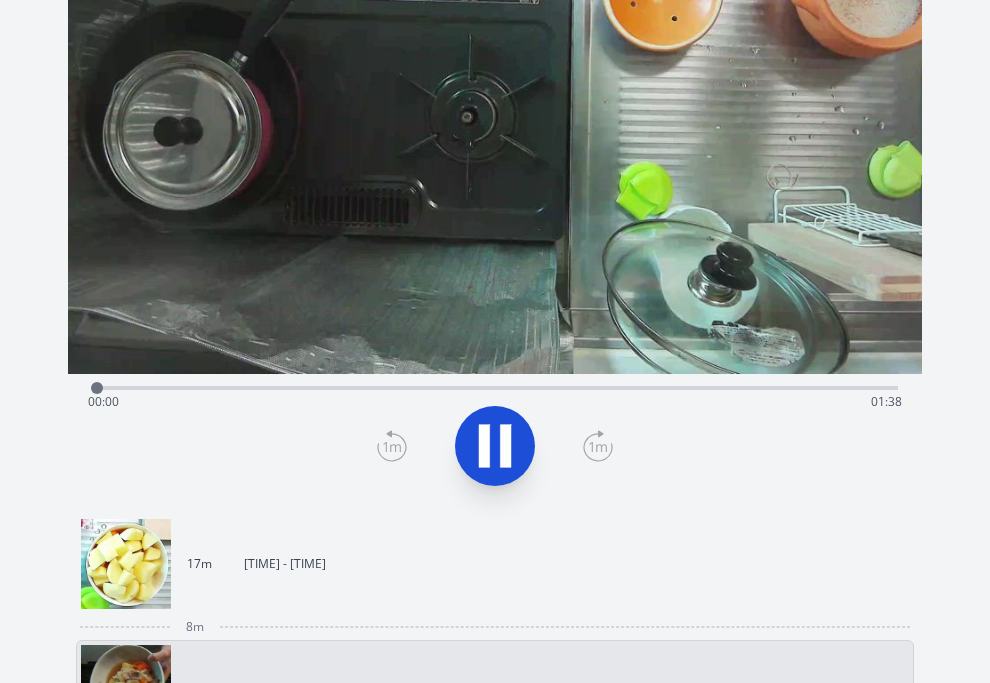 click on "Time elapsed:  00:00
Time remaining:  [TIME]" at bounding box center (495, 402) 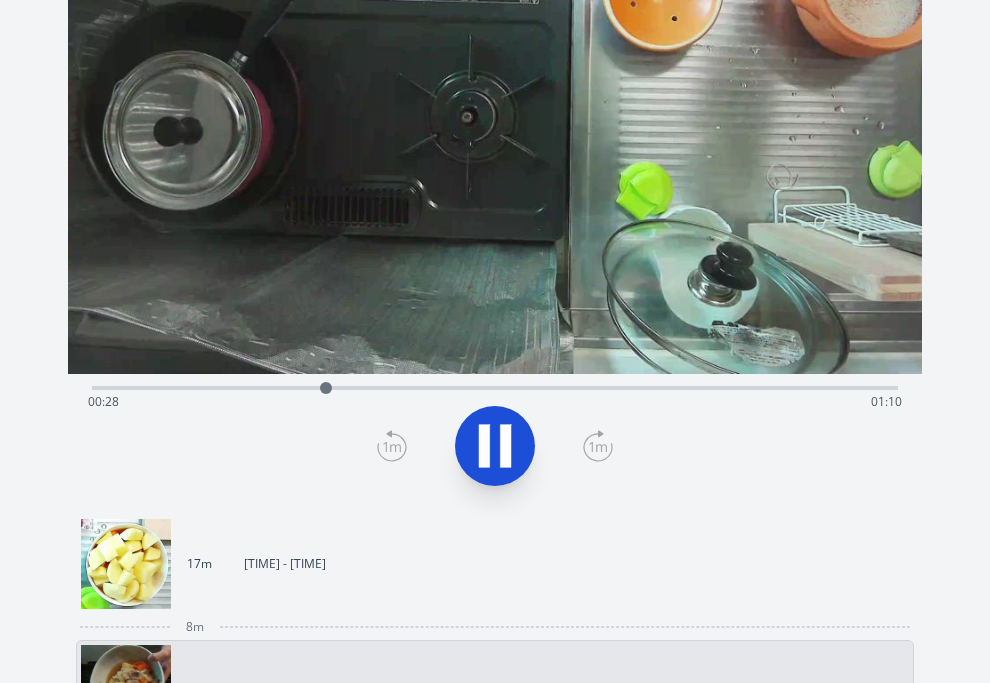 click on "Time elapsed:  00:28
Time remaining:  01:10" at bounding box center [495, 402] 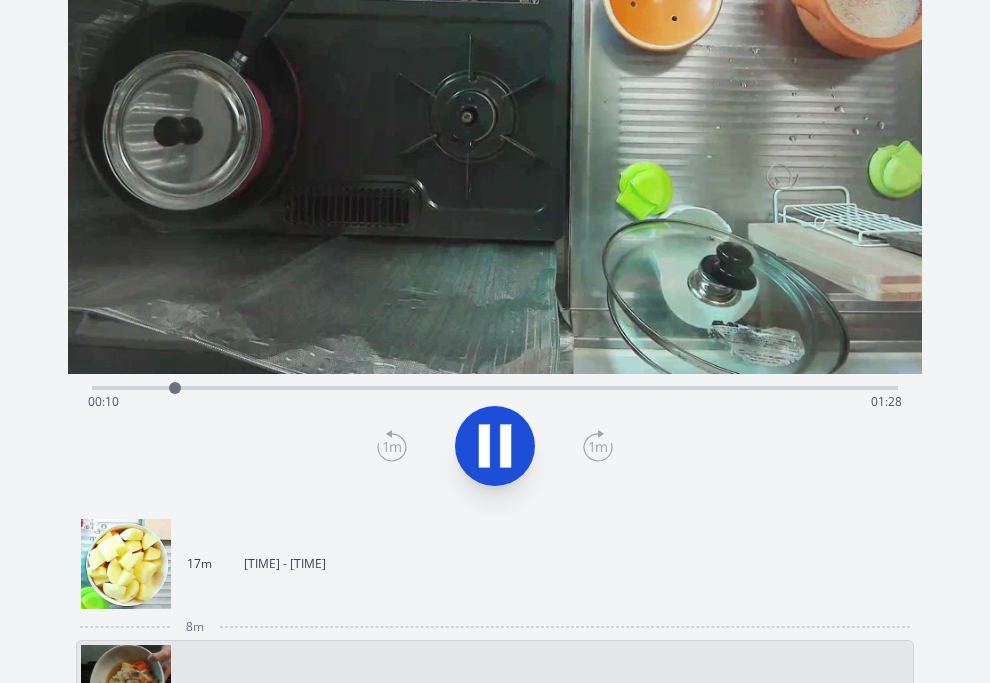 click on "Time elapsed:  00:10
Time remaining:  01:28" at bounding box center (495, 402) 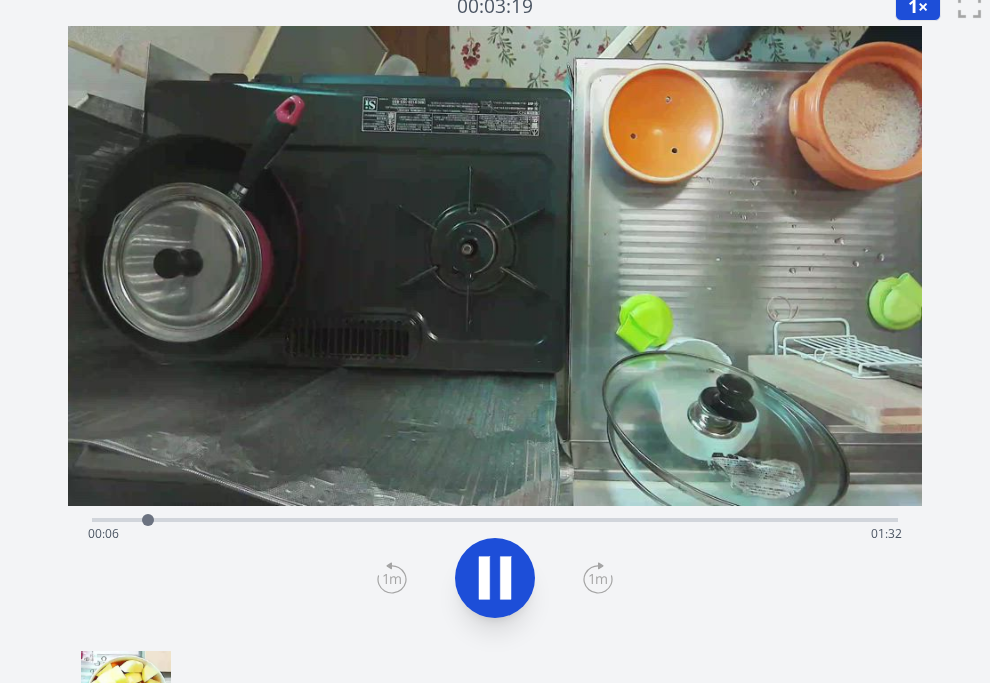 scroll, scrollTop: 0, scrollLeft: 0, axis: both 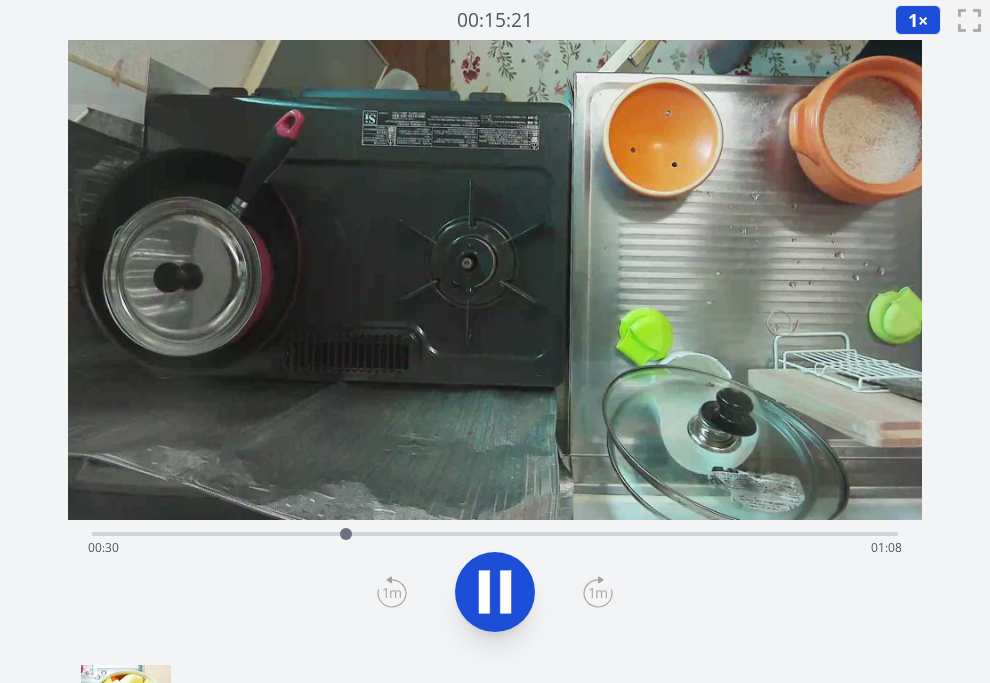 click on "Time elapsed:  00:30
Time remaining:  01:08" at bounding box center [495, 532] 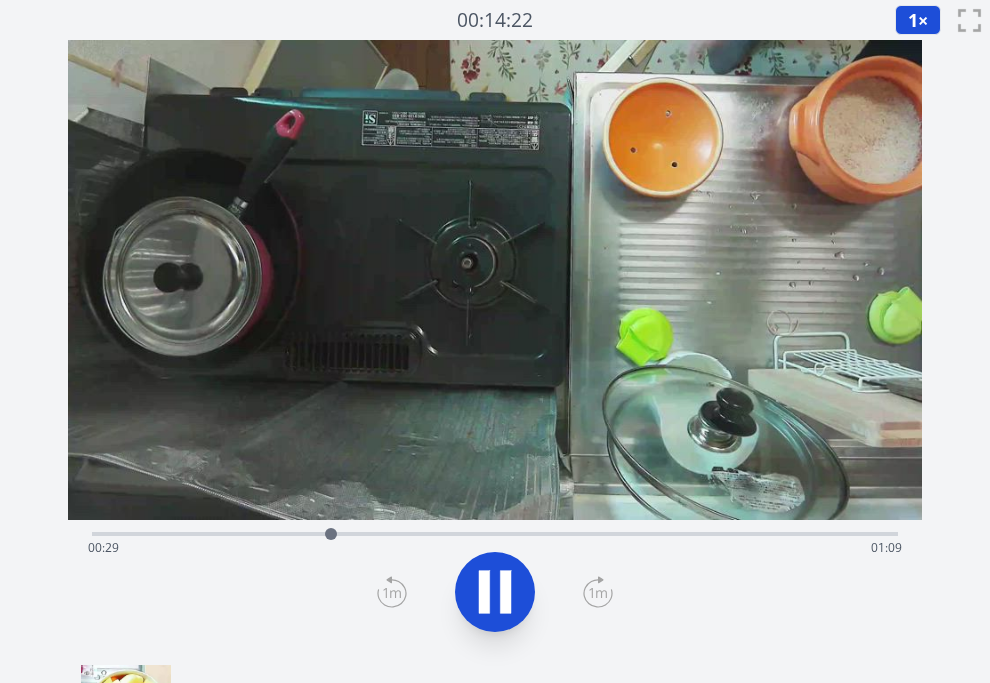 click on "Time elapsed:  00:29
Time remaining:  01:09" at bounding box center [495, 548] 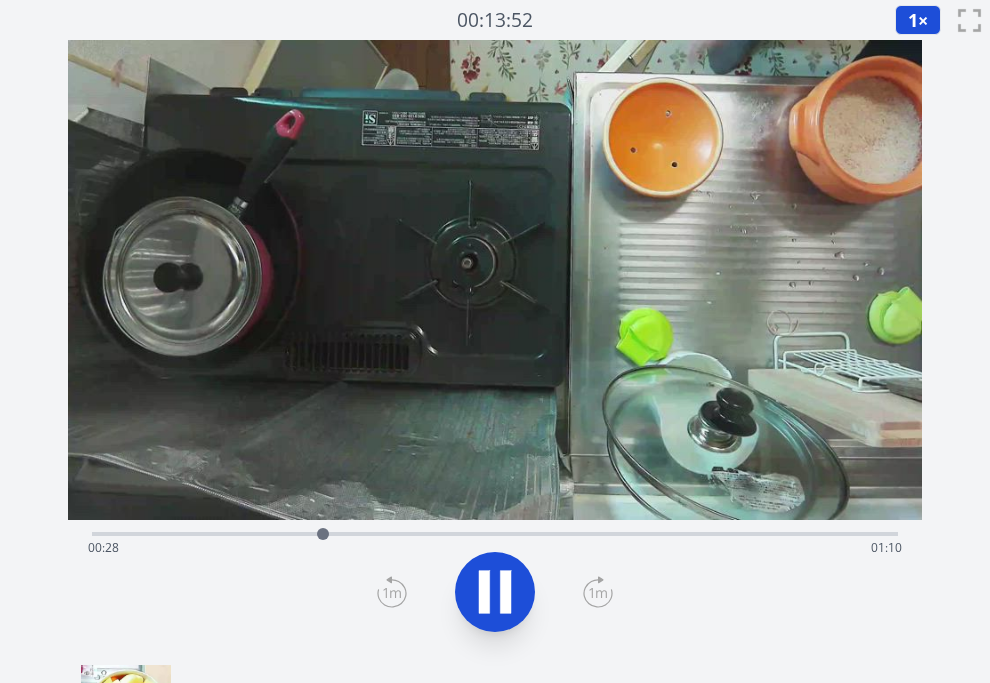 click on "Time elapsed:  00:28
Time remaining:  01:10" at bounding box center (495, 548) 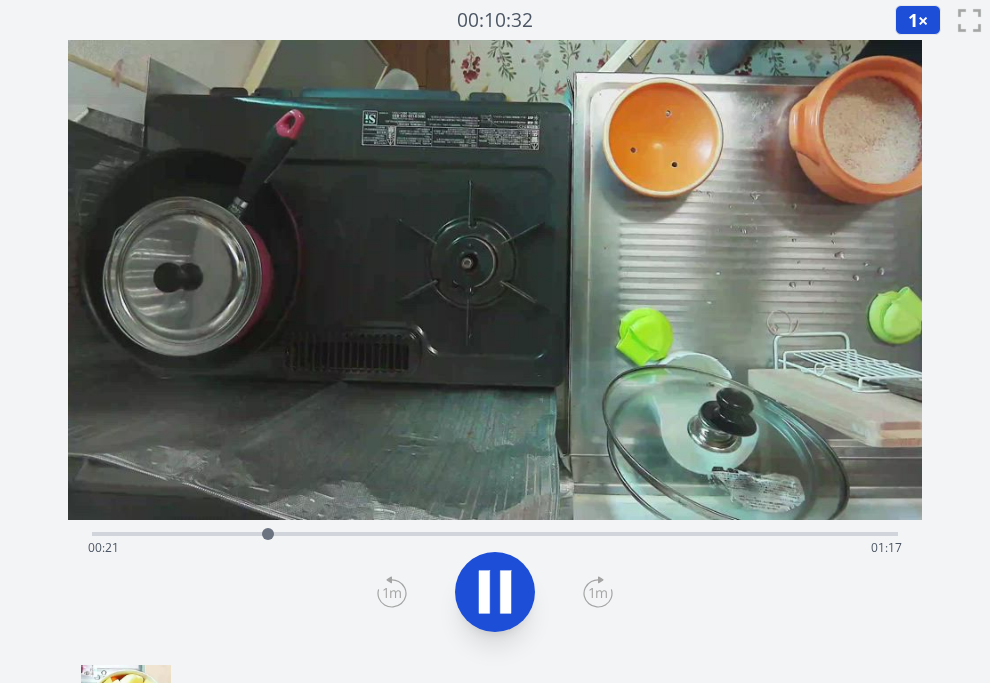 click on "Time elapsed:  00:21
Time remaining:  01:17" at bounding box center [495, 548] 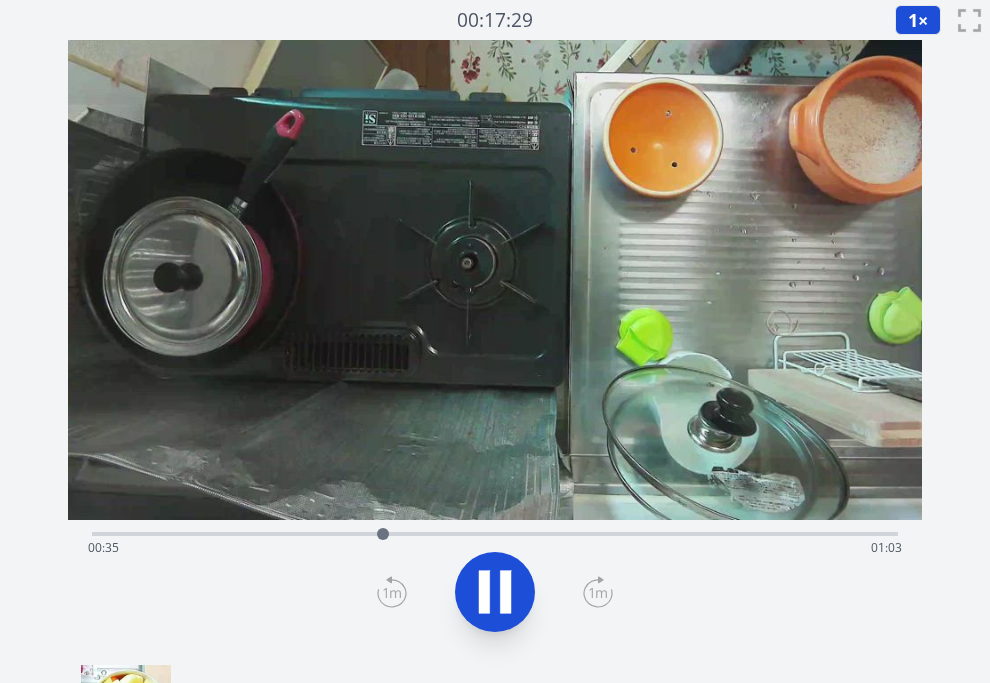 click on "Time elapsed:  00:35
Time remaining:  01:03" at bounding box center (495, 548) 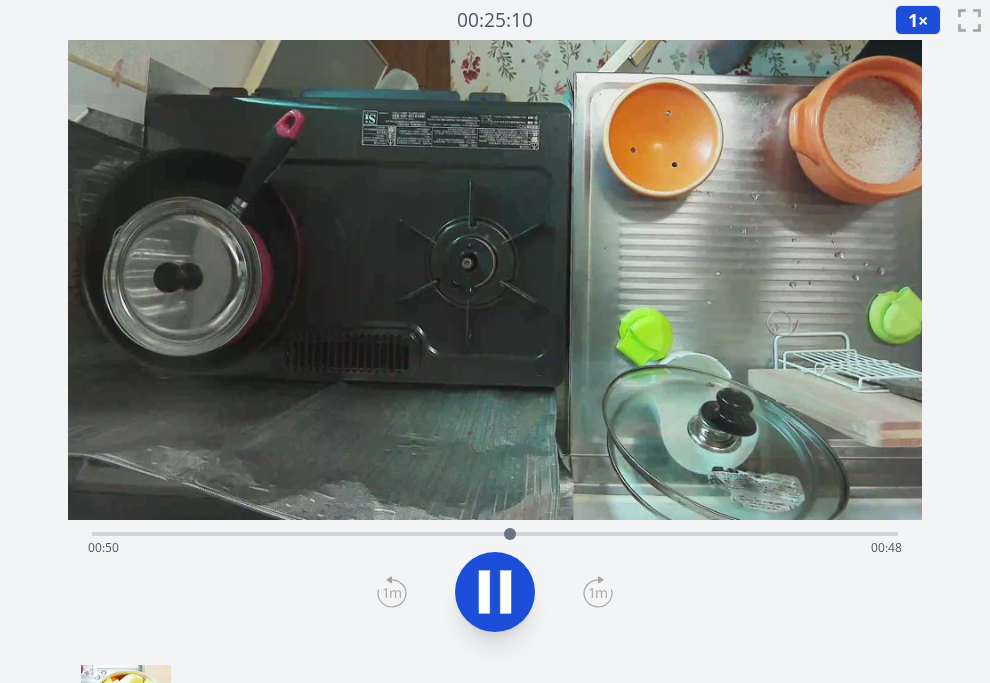 click on "Time elapsed:  00:50
Time remaining:  00:48" at bounding box center [495, 548] 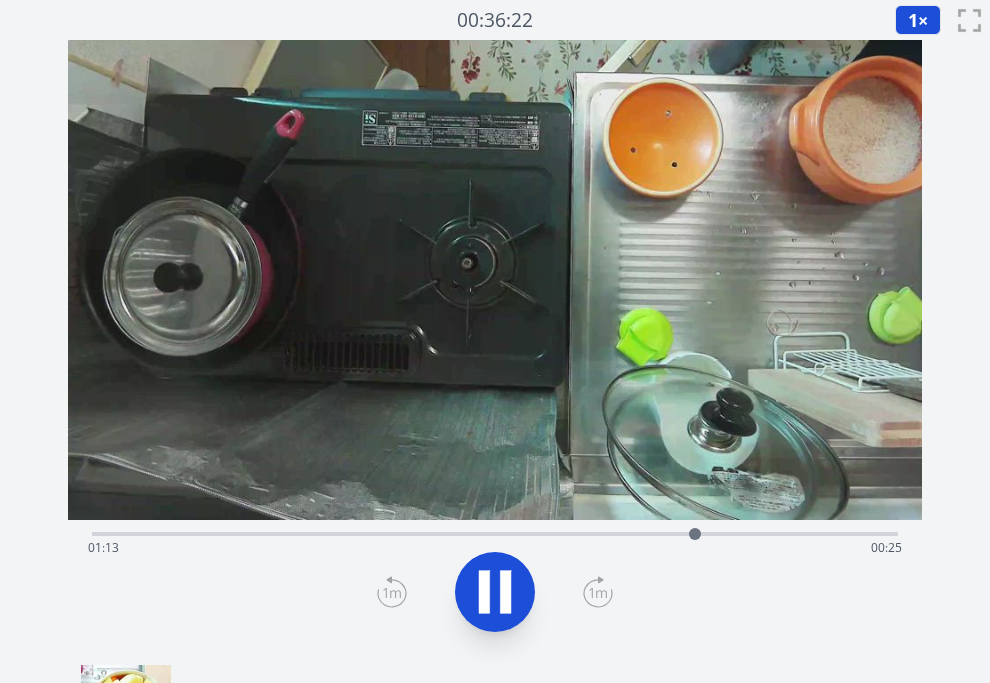 click on "Time elapsed:  01:13
Time remaining:  00:25" at bounding box center [495, 548] 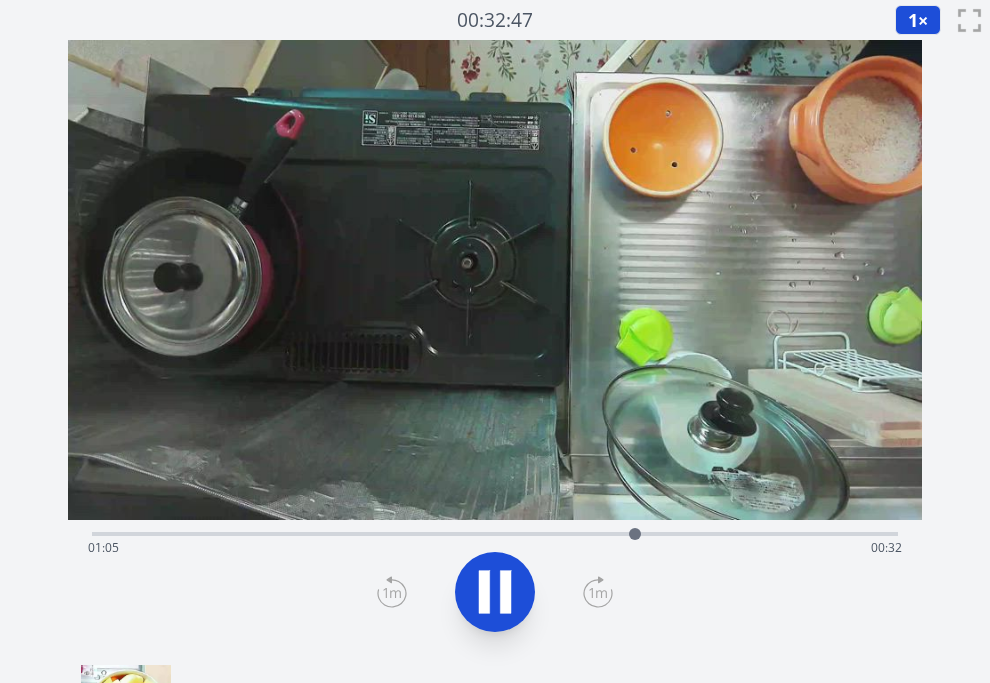 click on "Time elapsed:  01:05
Time remaining:  00:32" at bounding box center [495, 548] 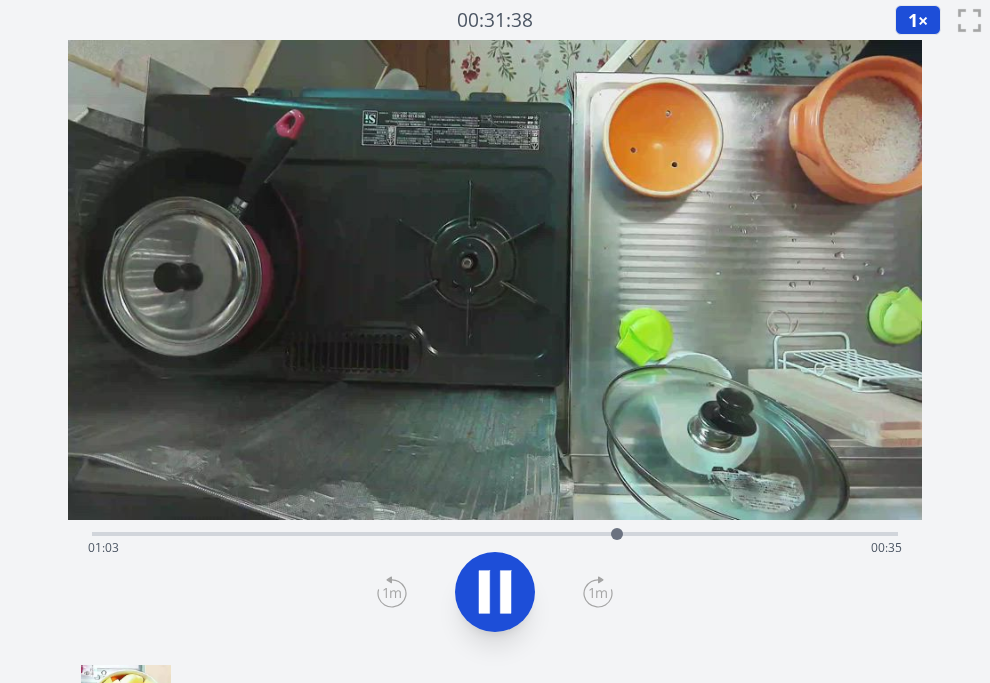 click on "Time elapsed:  01:03
Time remaining:  00:35" at bounding box center (495, 548) 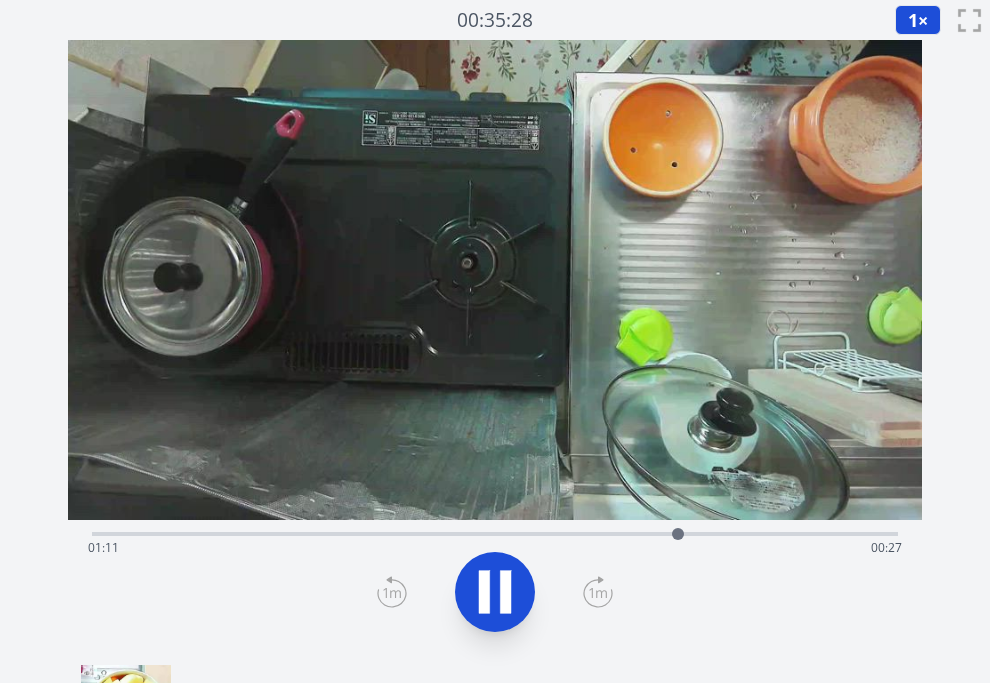 drag, startPoint x: 752, startPoint y: 535, endPoint x: 770, endPoint y: 535, distance: 18 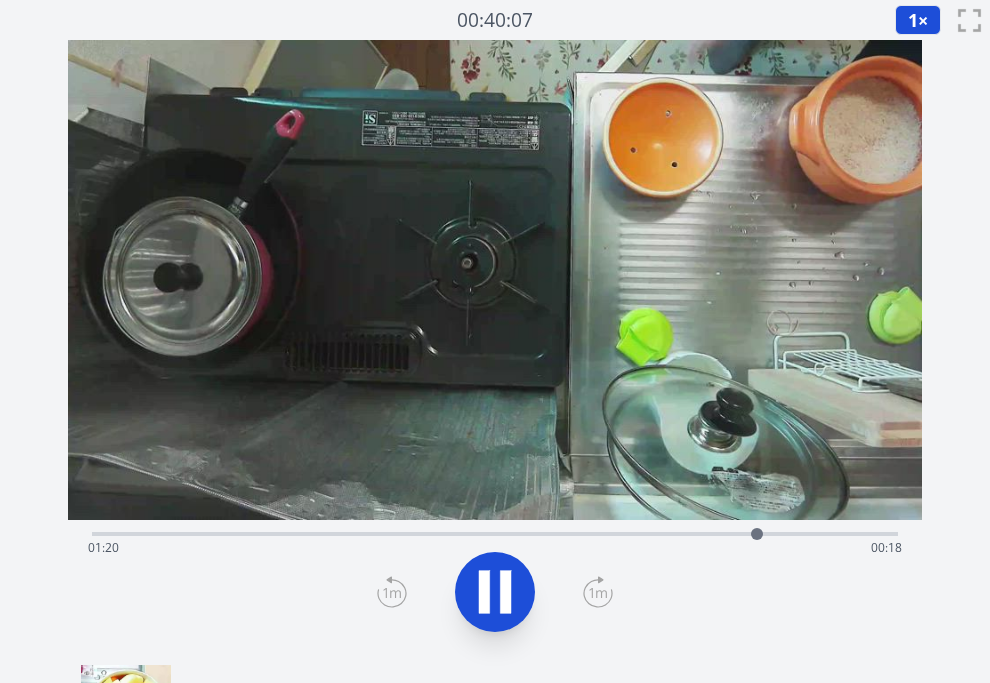 drag, startPoint x: 839, startPoint y: 536, endPoint x: 857, endPoint y: 536, distance: 18 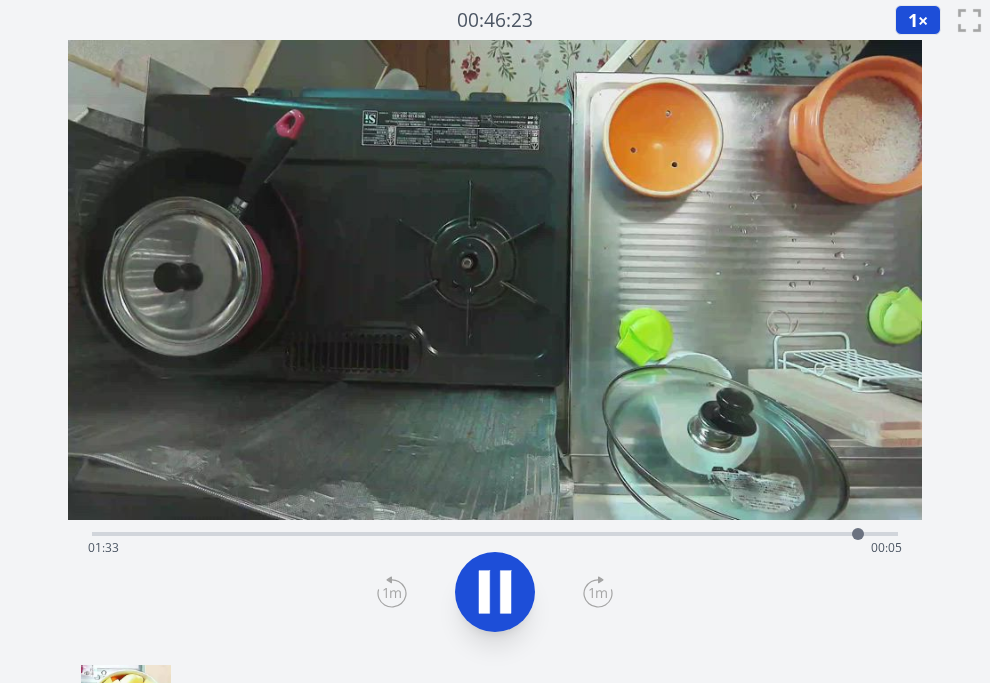 click on "Time elapsed:  01:33
Time remaining:  00:05" at bounding box center (495, 532) 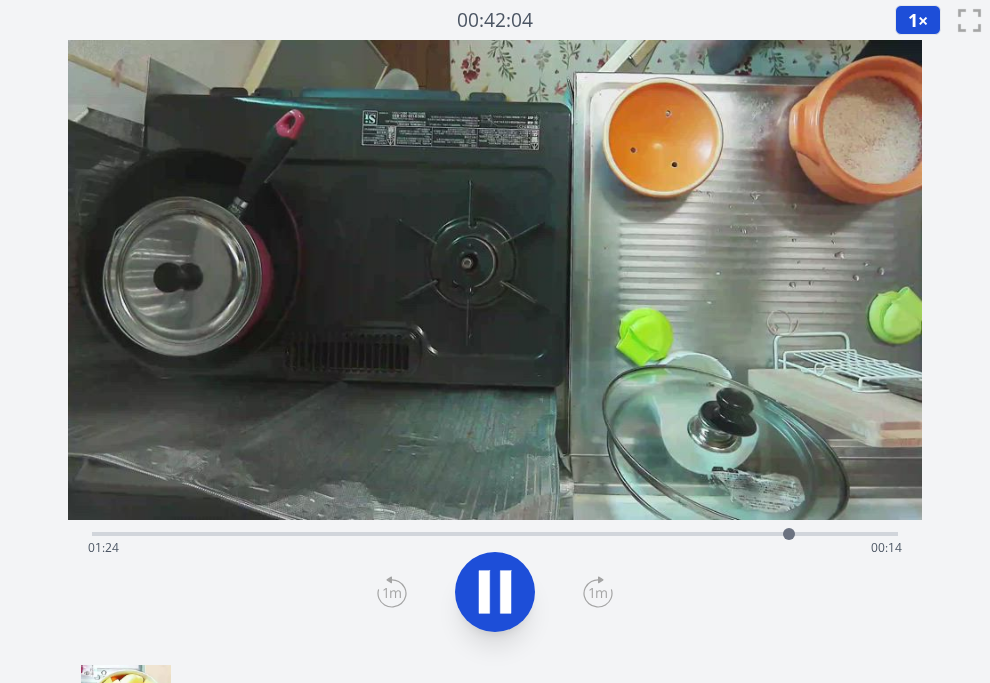click on "Time elapsed:  01:24
Time remaining:  00:14" at bounding box center (495, 548) 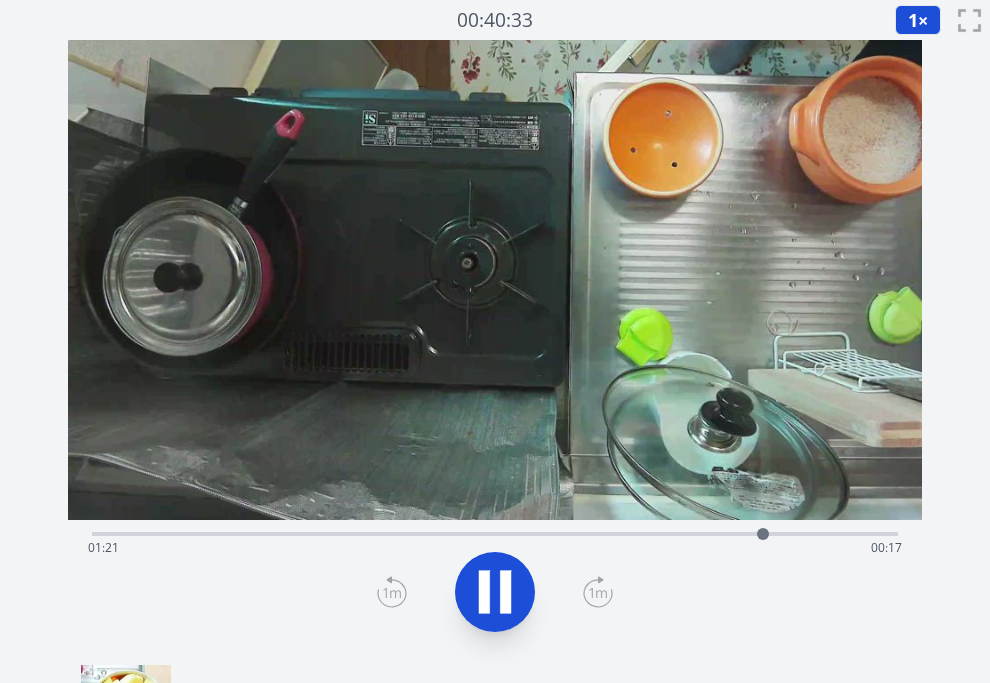 click at bounding box center (495, 592) 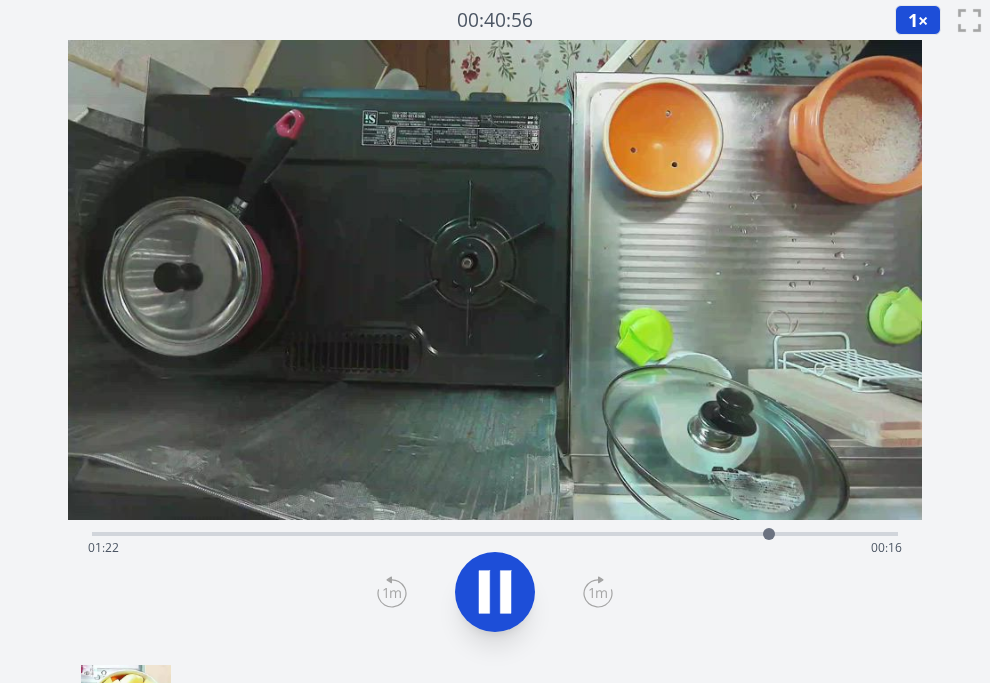 click 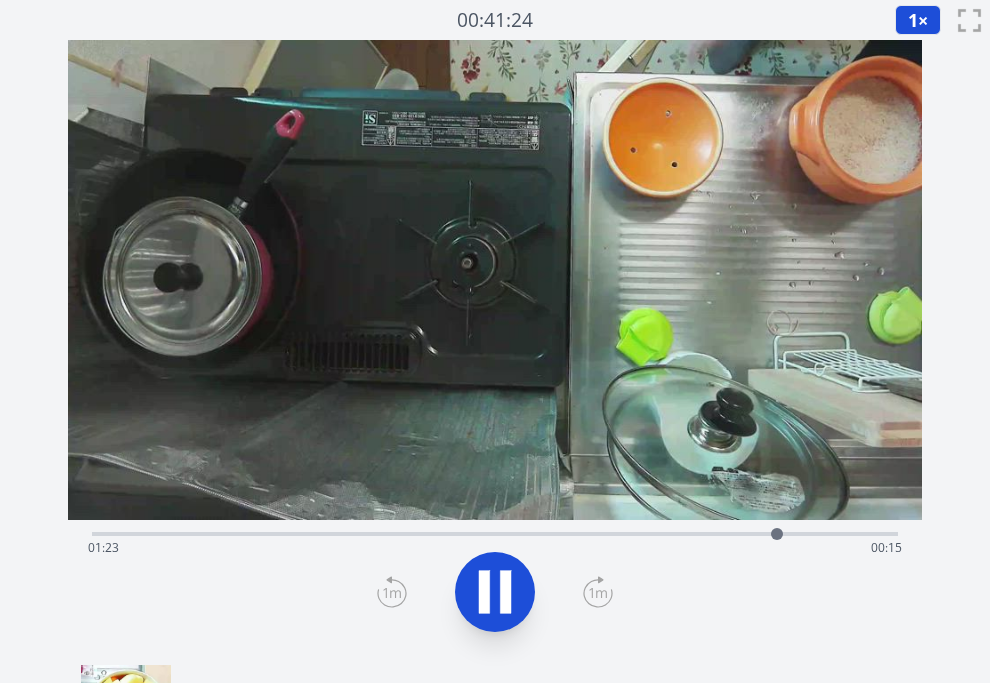 click on "Time elapsed:  01:23
Time remaining:  00:15" at bounding box center (495, 346) 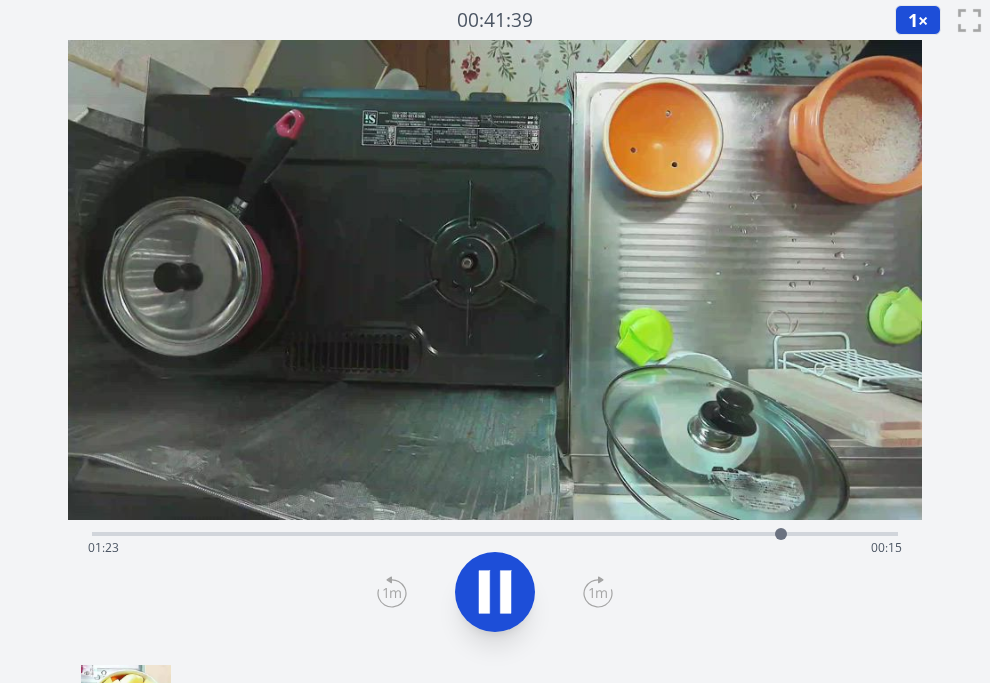 drag, startPoint x: 323, startPoint y: 523, endPoint x: 354, endPoint y: 537, distance: 34.0147 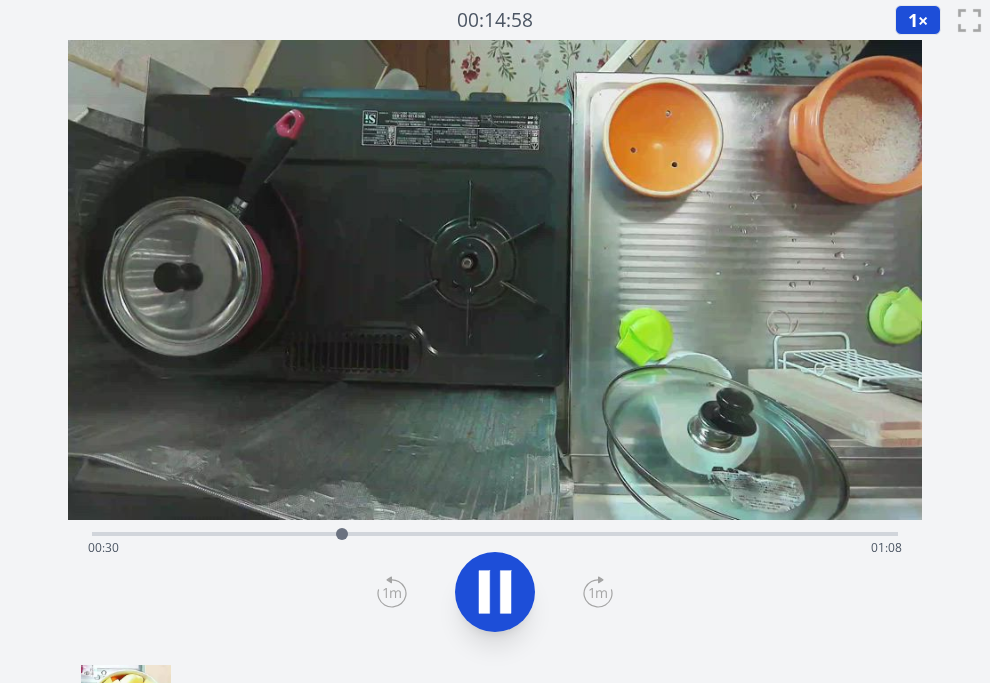 click on "Time elapsed:  00:30
Time remaining:  01:08" at bounding box center [495, 532] 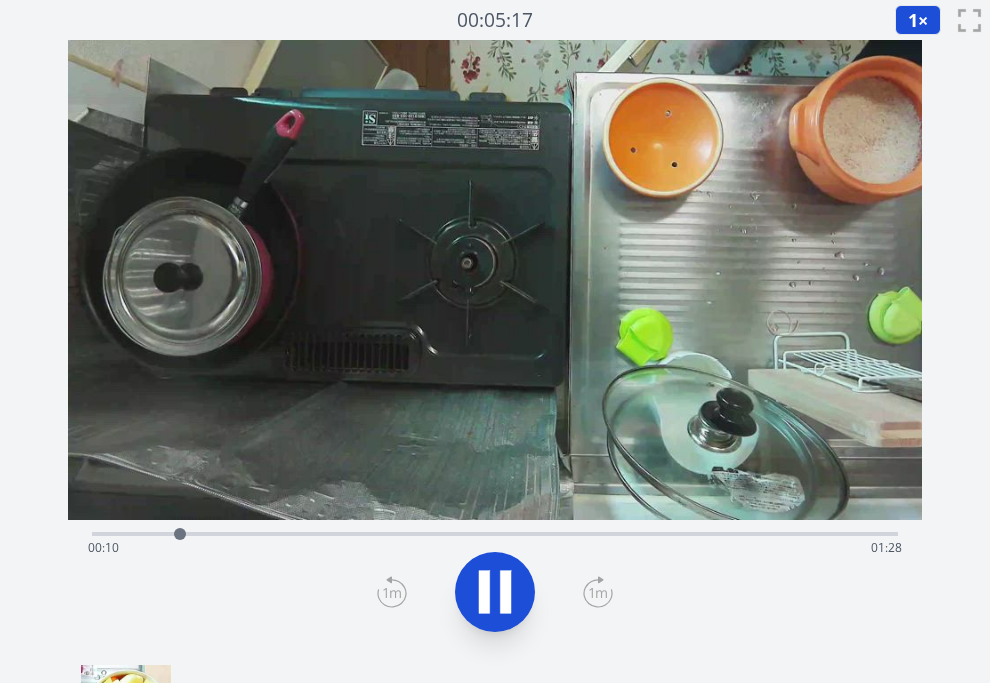 click 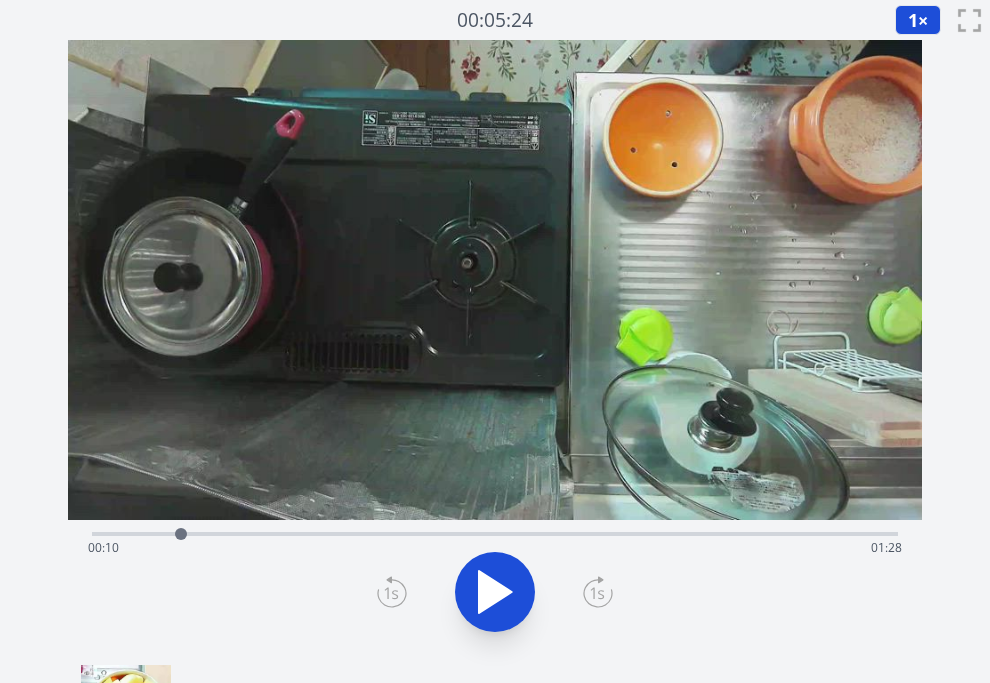 drag, startPoint x: 153, startPoint y: 530, endPoint x: 127, endPoint y: 534, distance: 26.305893 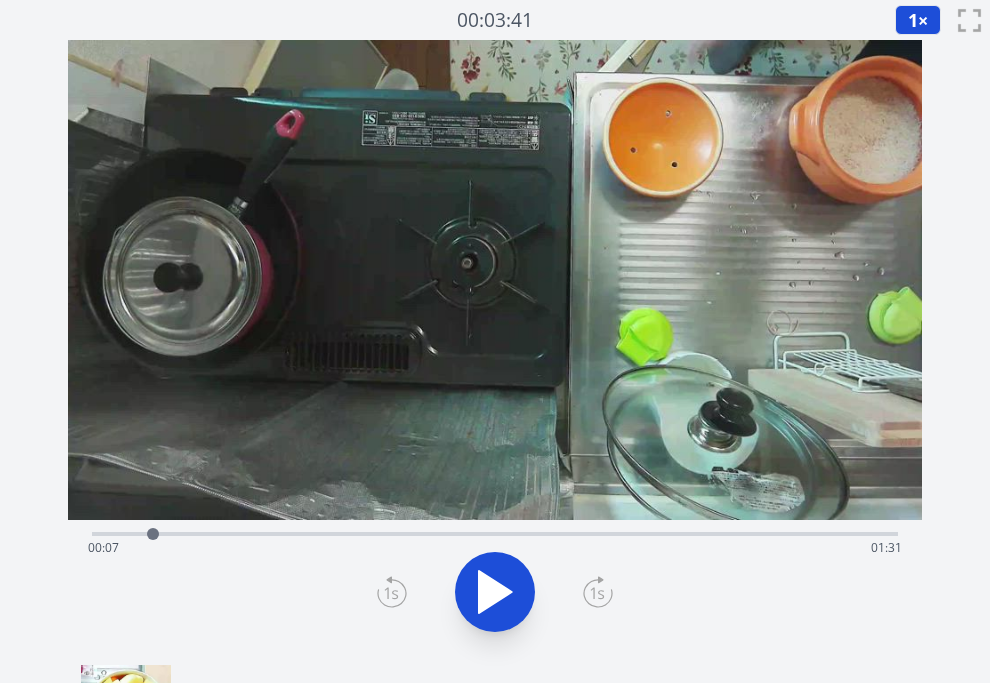 click on "Time elapsed:  00:07
Time remaining:  01:31" at bounding box center [495, 548] 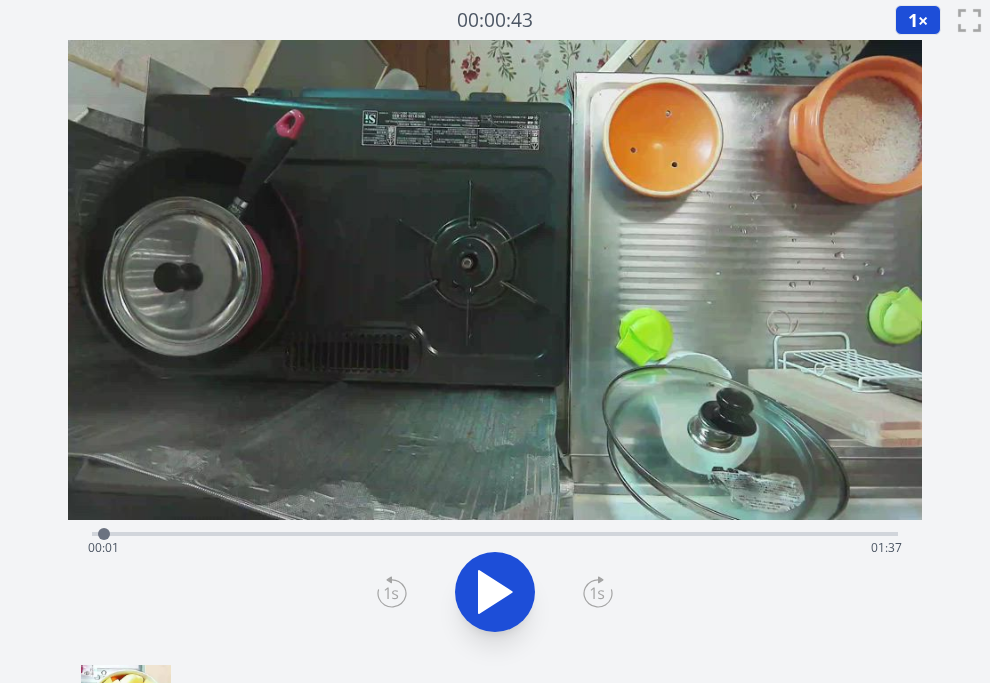 click 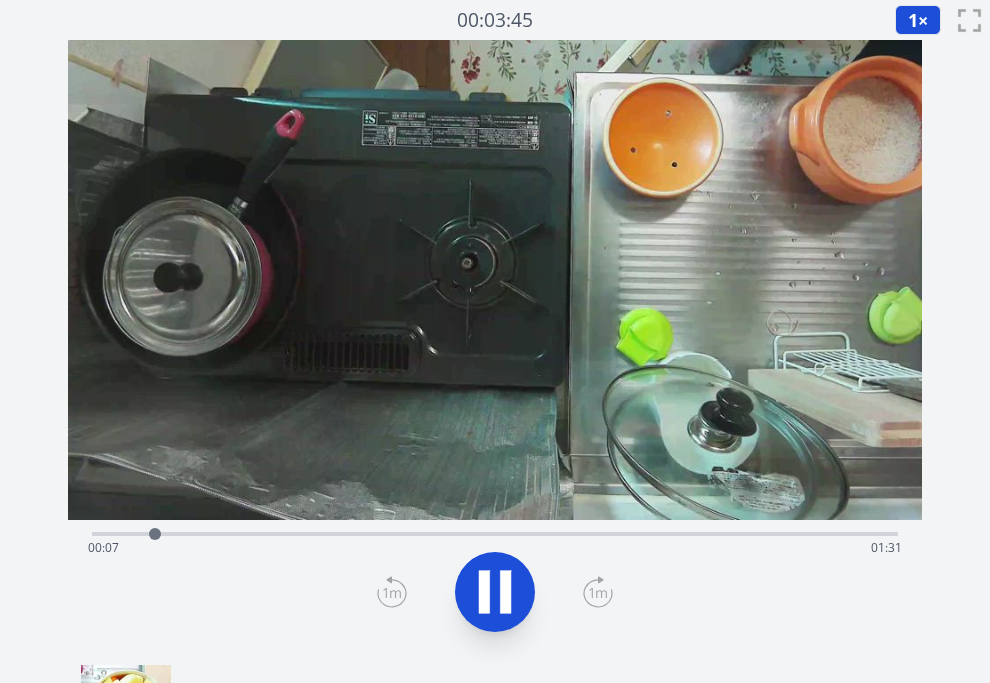 click on "Time elapsed:  00:07
Time remaining:  01:31" at bounding box center [495, 548] 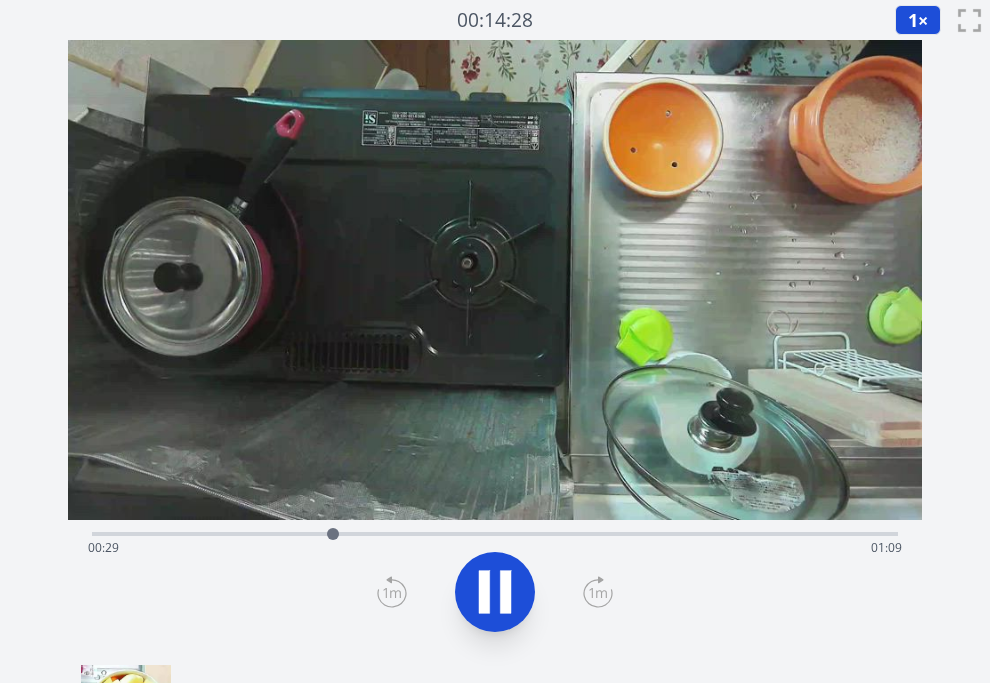 click on "Time elapsed:  00:29
Time remaining:  01:09" at bounding box center (495, 548) 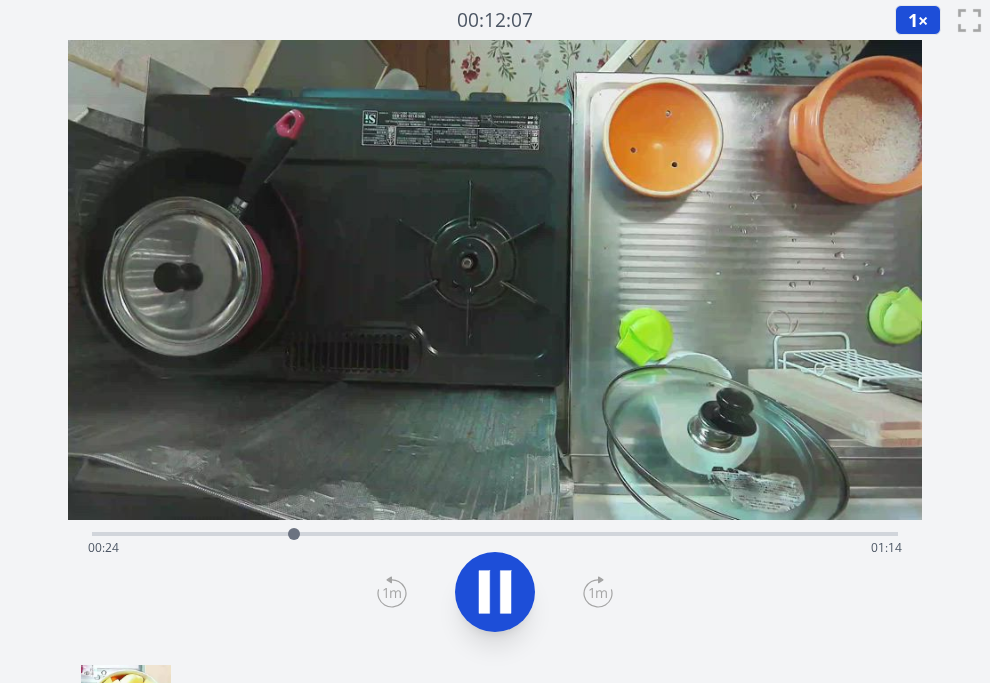 click 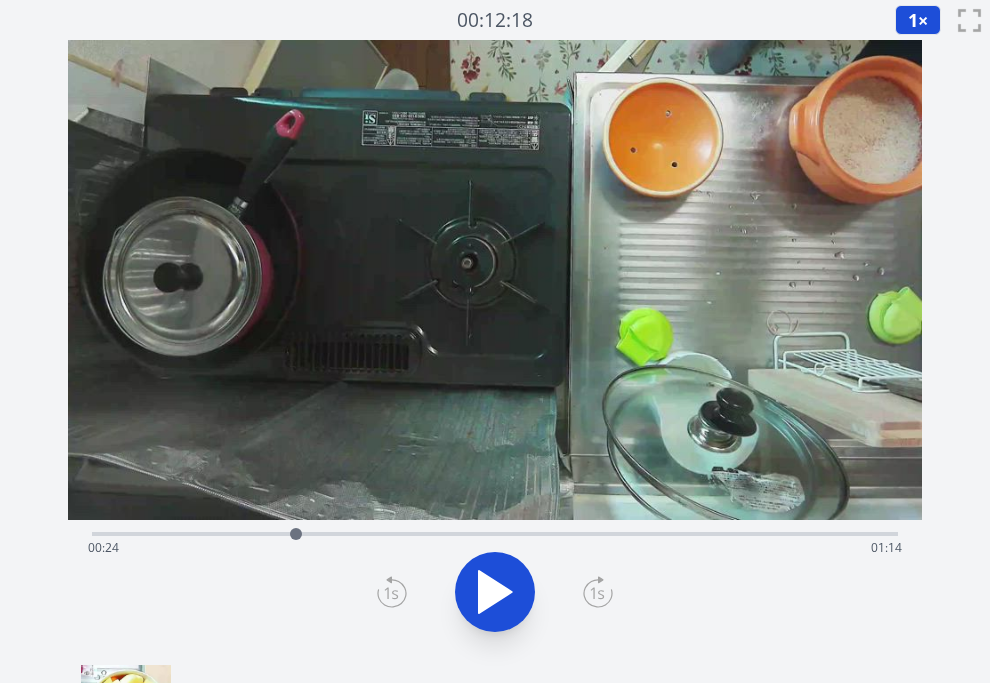 click 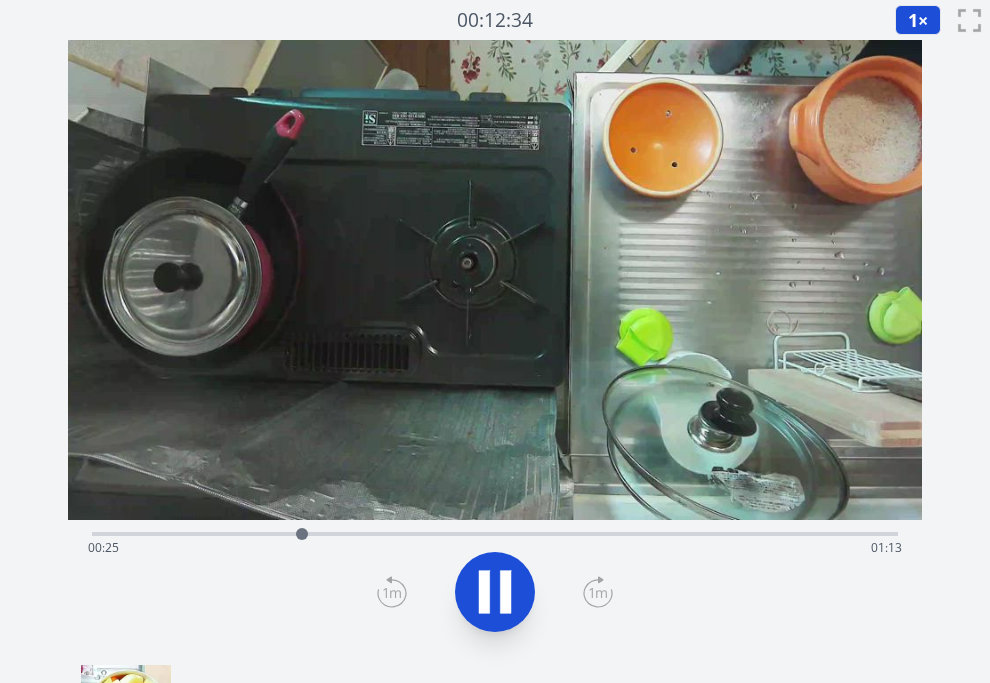 click 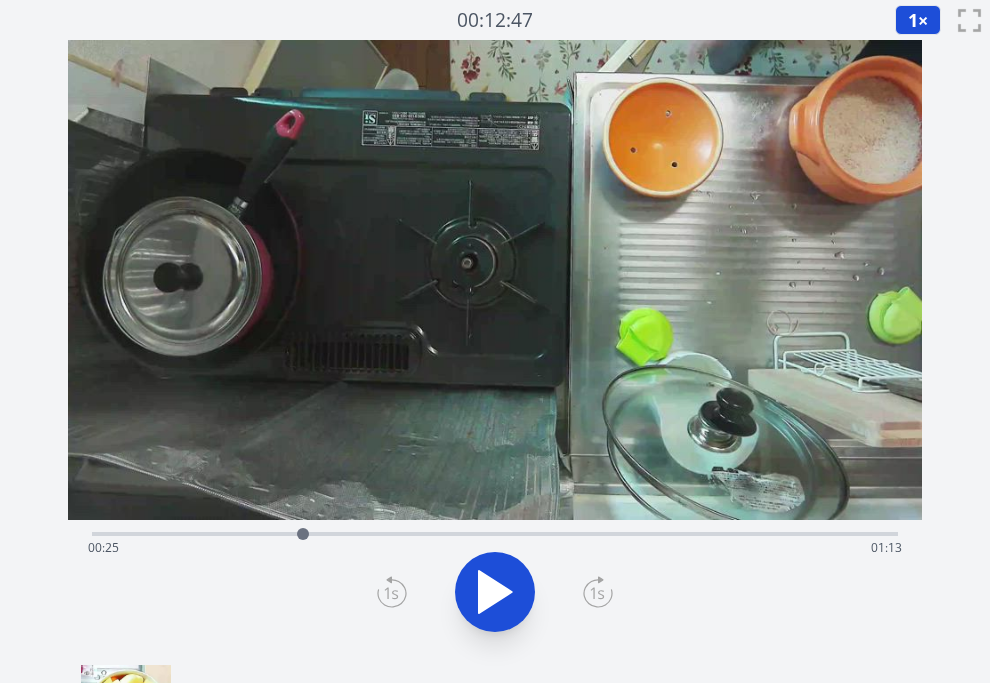 click on "Time elapsed:  00:25
Time remaining:  01:13" at bounding box center [495, 548] 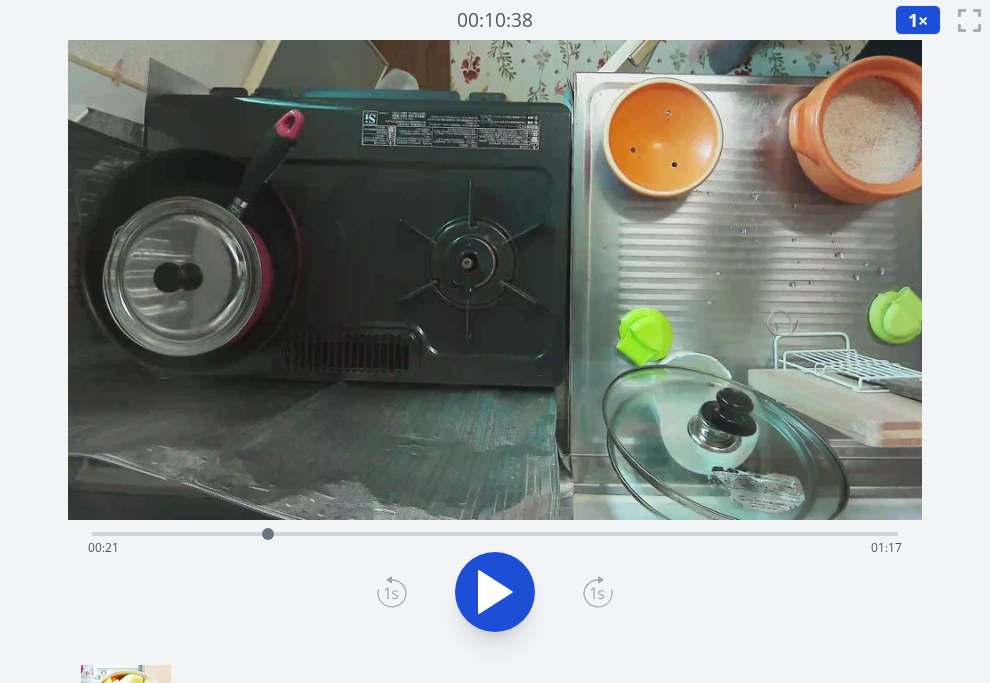 click on "Time elapsed:  00:21
Time remaining:  01:17" at bounding box center (495, 532) 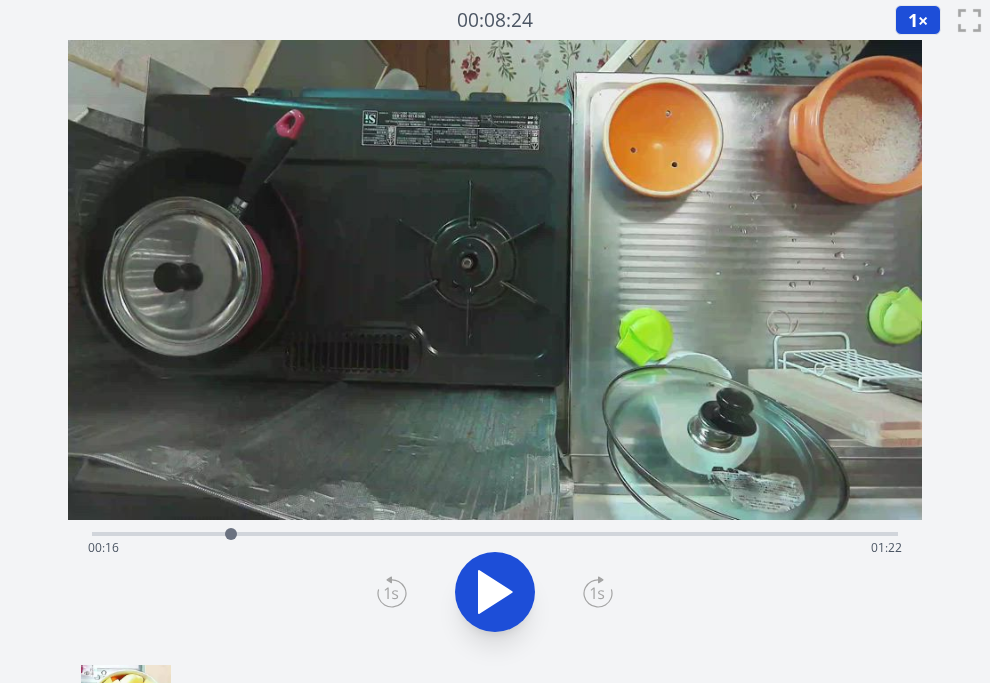 click at bounding box center (231, 534) 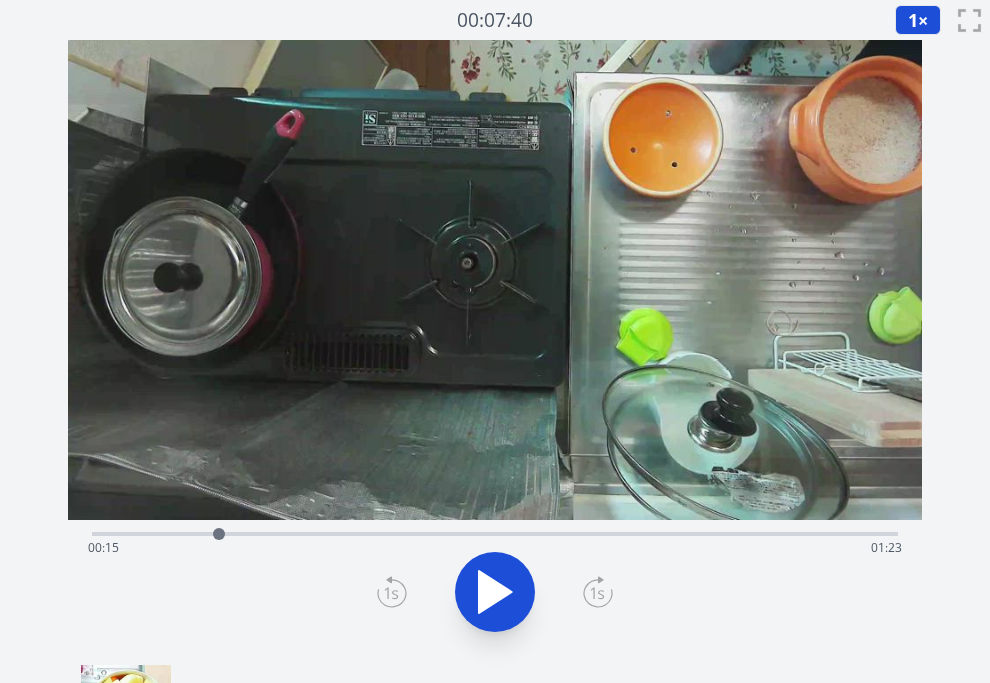 click at bounding box center (219, 534) 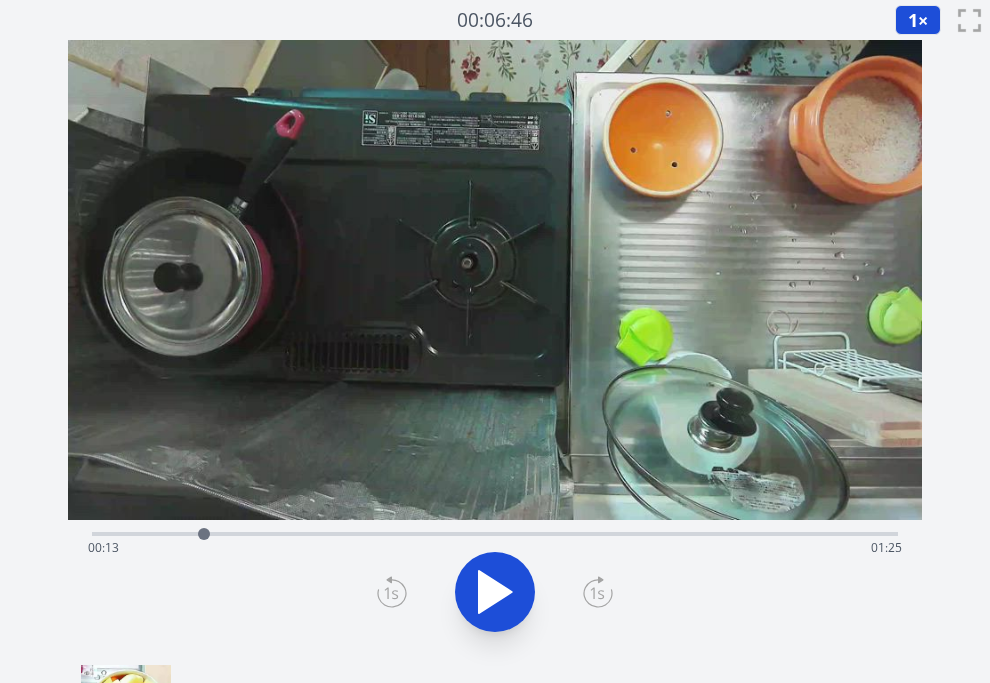 click 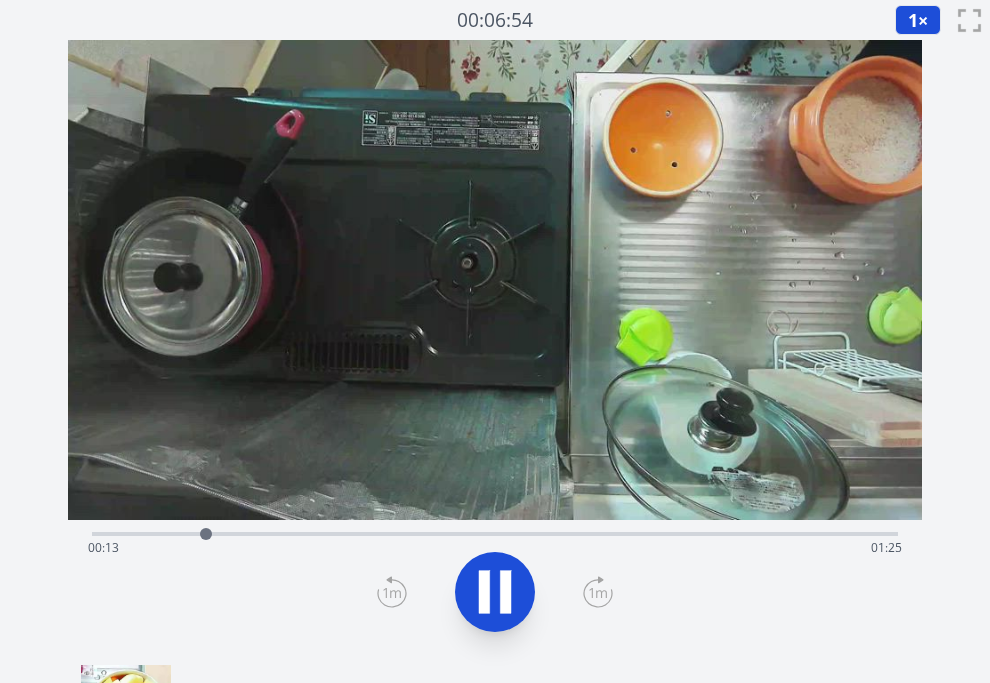 click 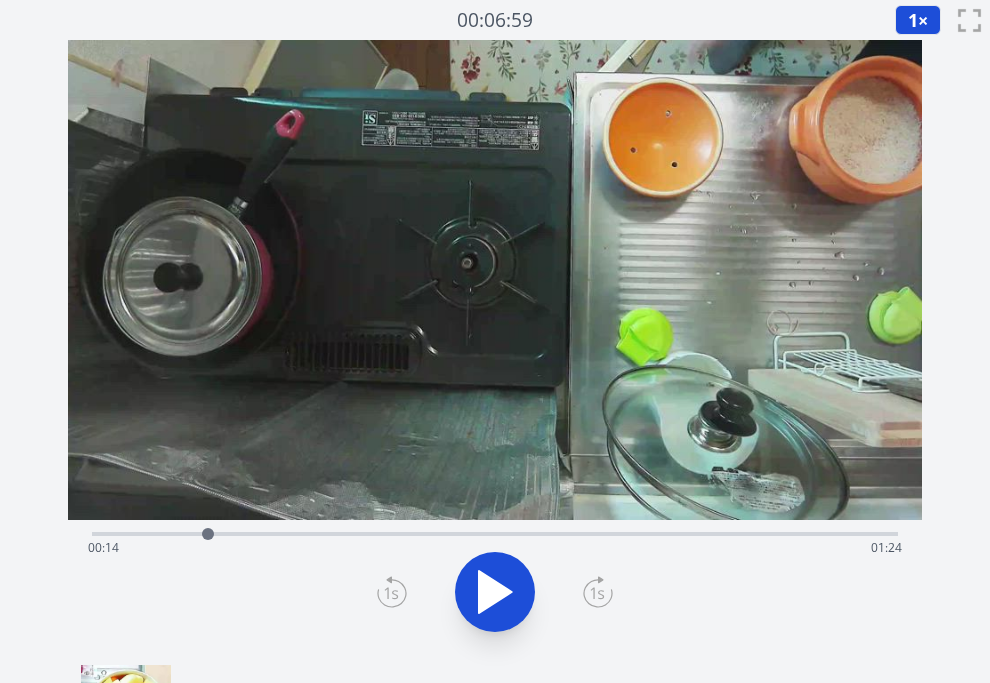 scroll, scrollTop: 5, scrollLeft: 0, axis: vertical 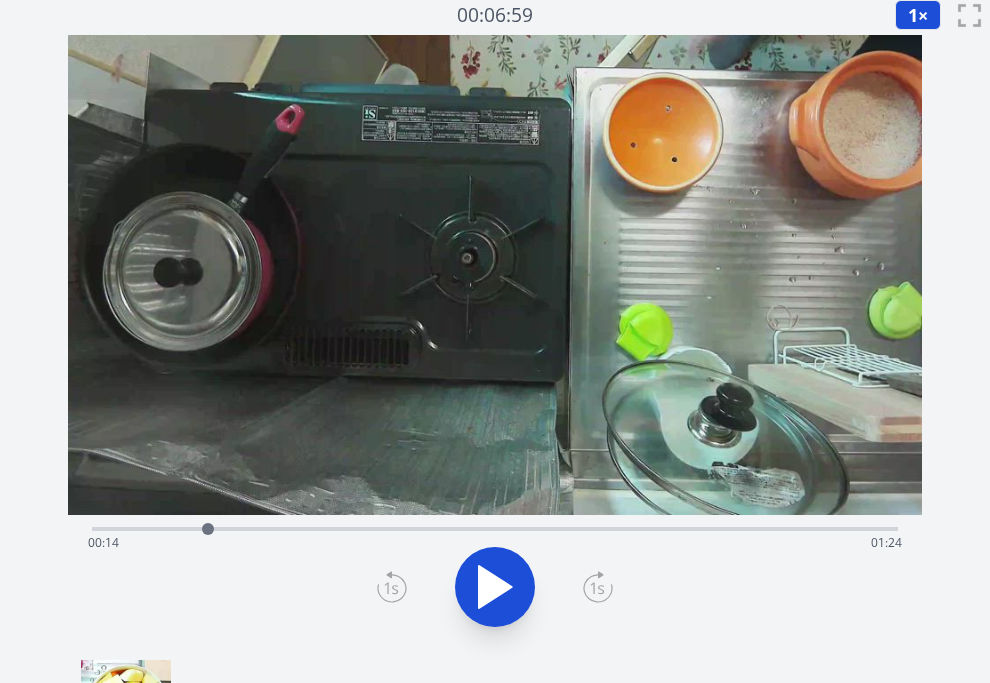 click on "Time elapsed:  00:14
Time remaining:  01:24" at bounding box center (495, 543) 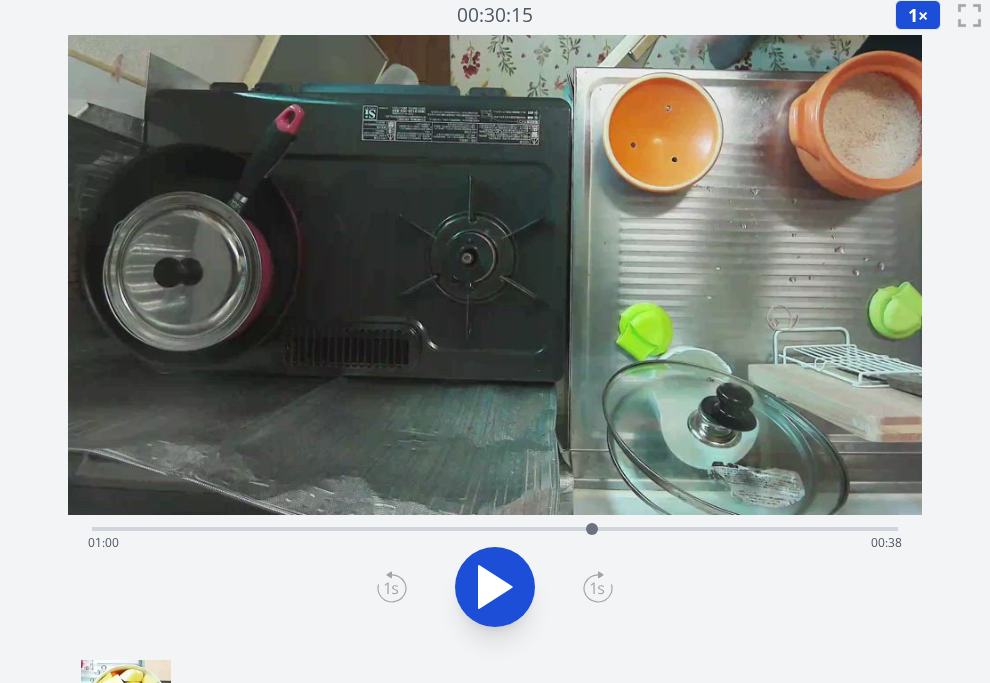 click on "Time elapsed:  01:00
Time remaining:  00:38" at bounding box center (495, 543) 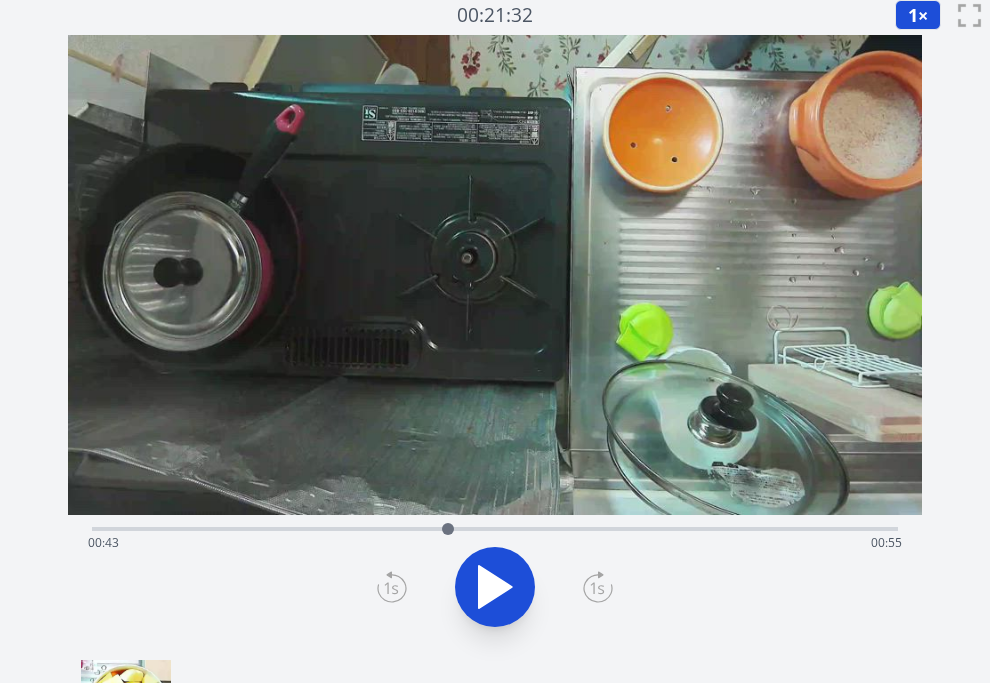 click on "Time elapsed:  00:43
Time remaining:  00:55" at bounding box center (495, 543) 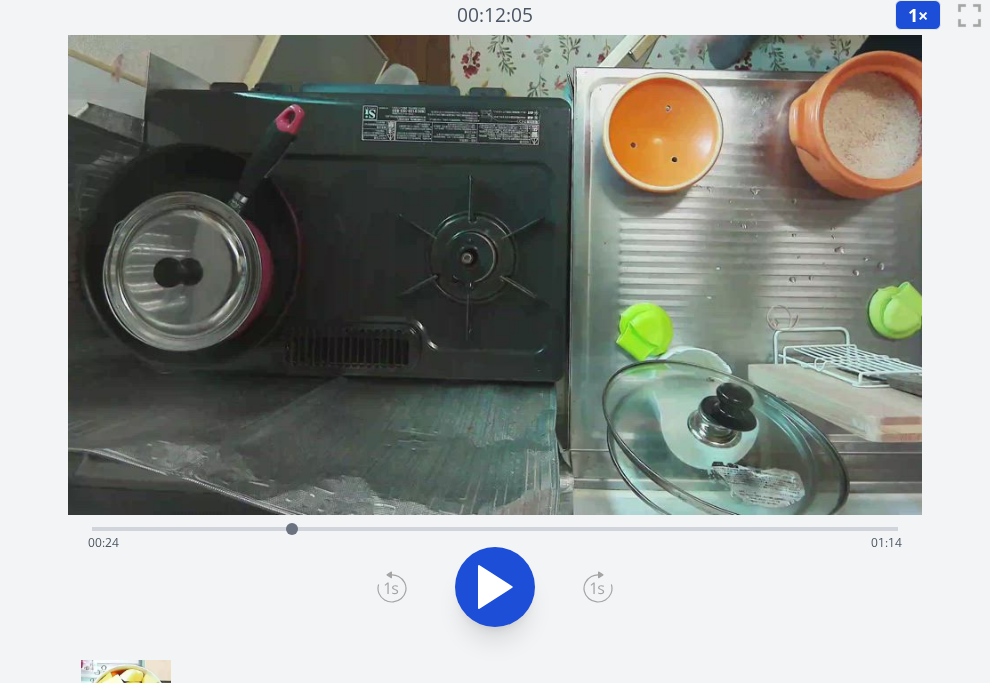 click on "Time elapsed:  00:24
Time remaining:  01:14" at bounding box center (495, 543) 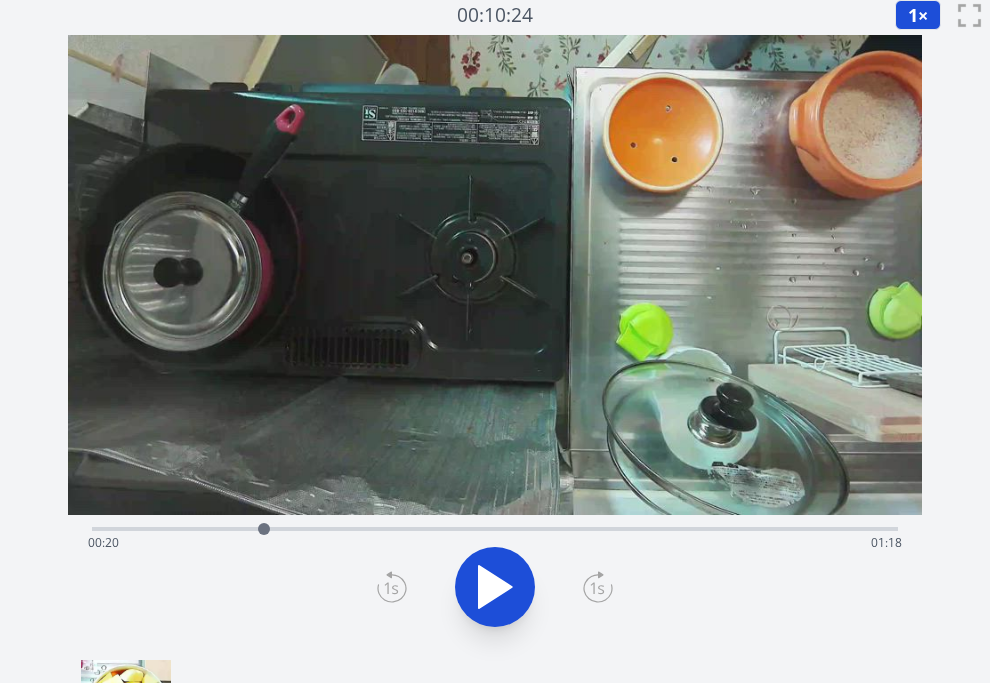 click on "Time elapsed:  00:20
Time remaining:  01:18" at bounding box center [495, 527] 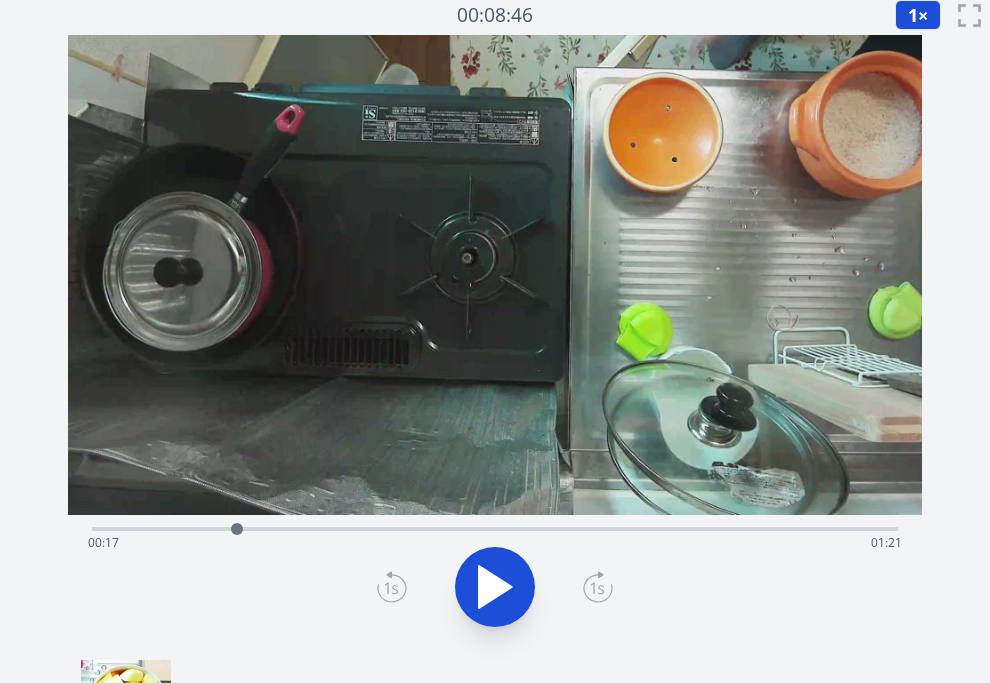 click on "Time elapsed:  00:17
Time remaining:  01:21" at bounding box center (495, 527) 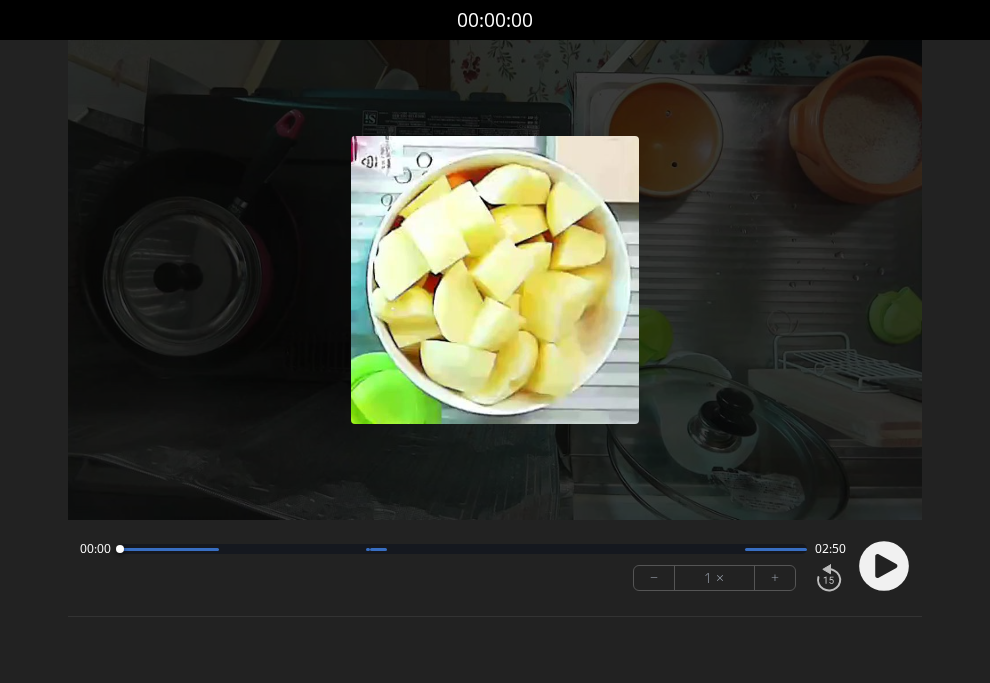 scroll, scrollTop: 0, scrollLeft: 0, axis: both 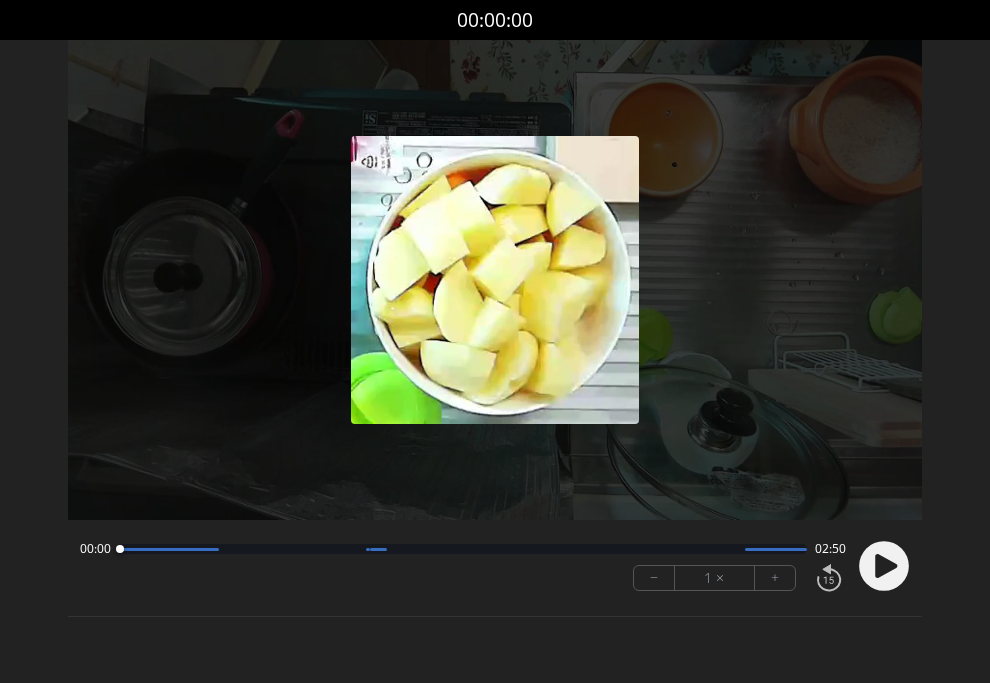 click 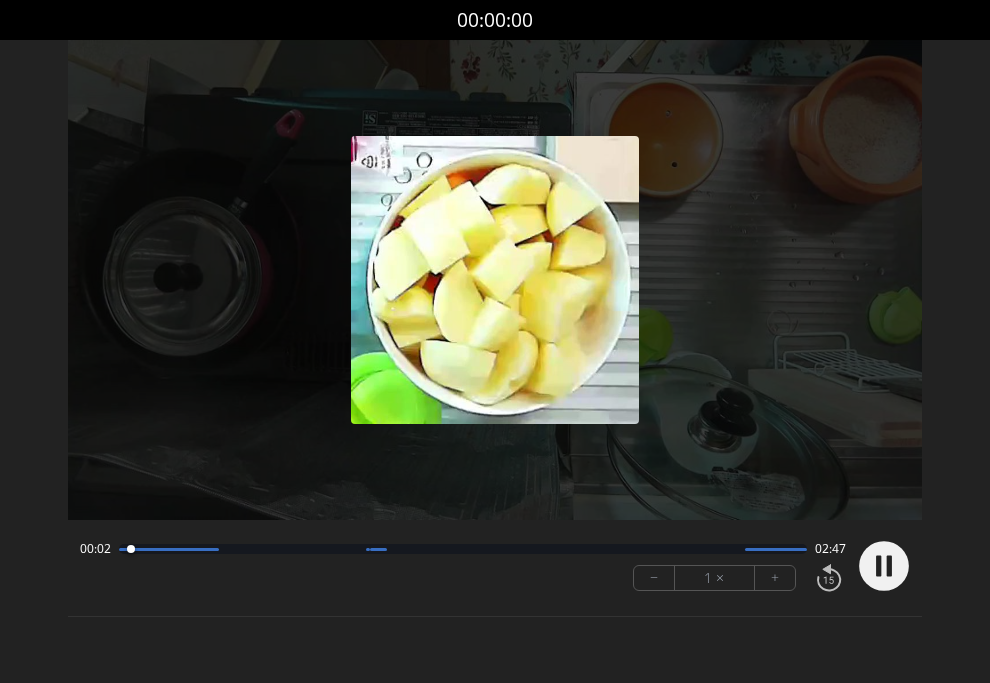 click on "+" at bounding box center (775, 578) 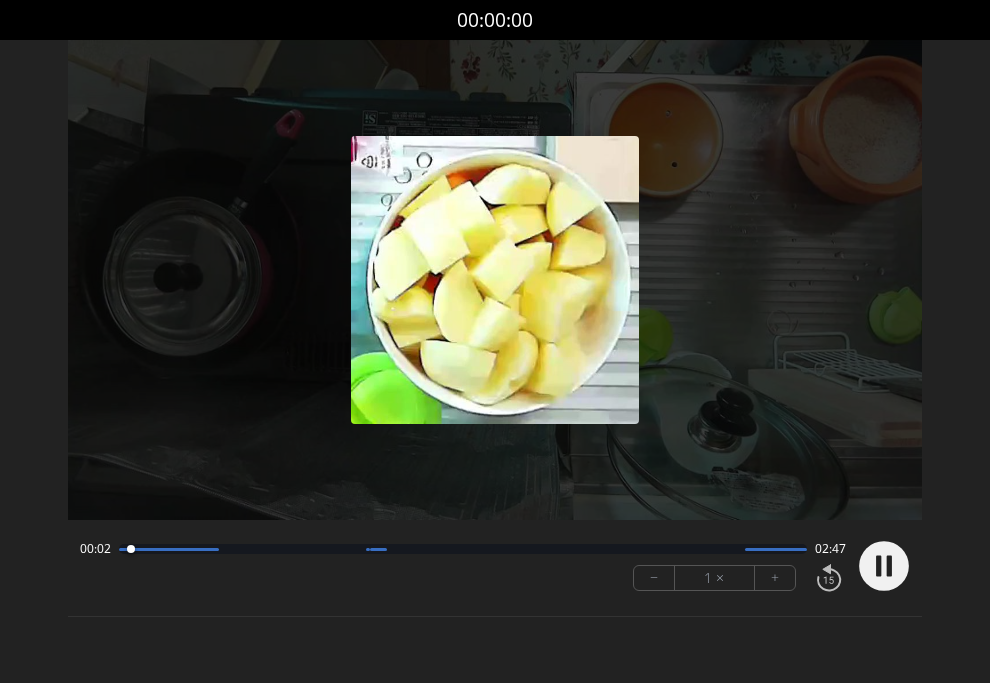 click on "+" at bounding box center [775, 578] 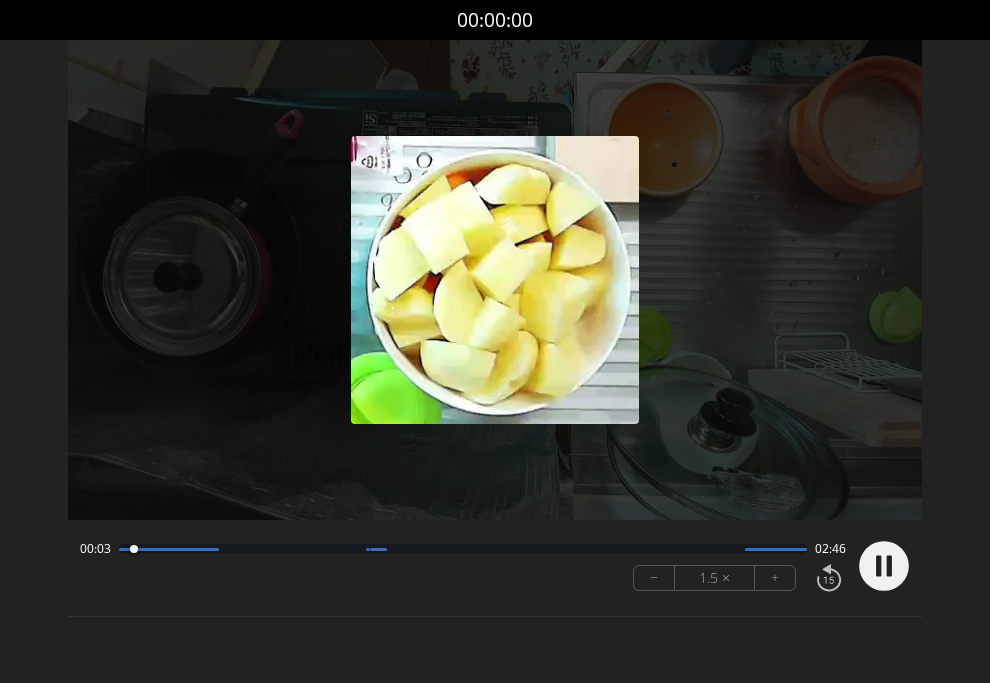 click on "+" at bounding box center (775, 578) 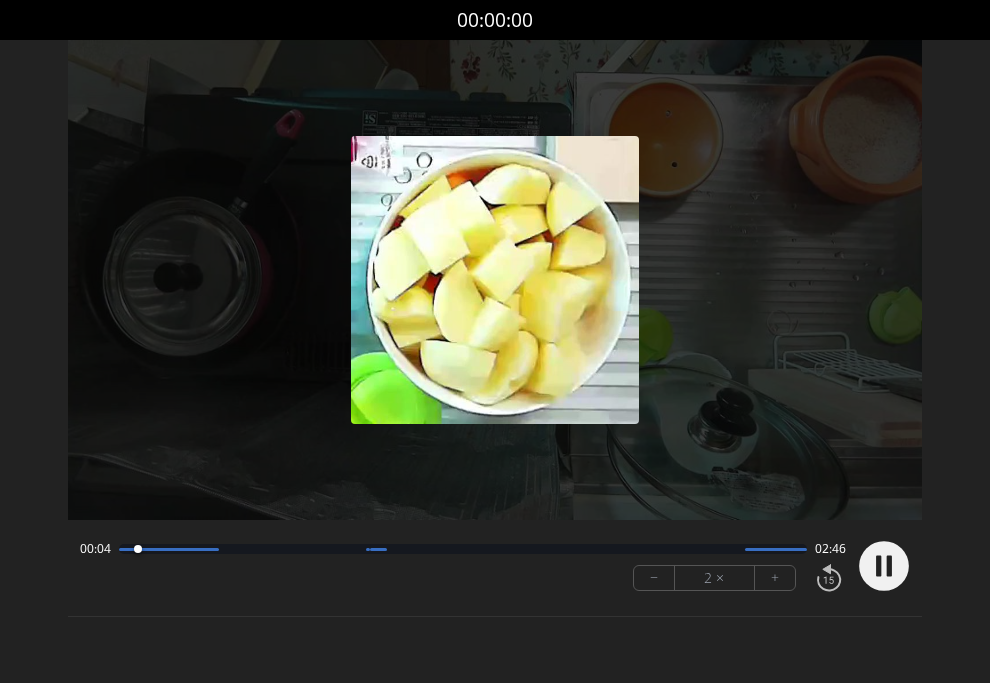 click on "+" at bounding box center (775, 578) 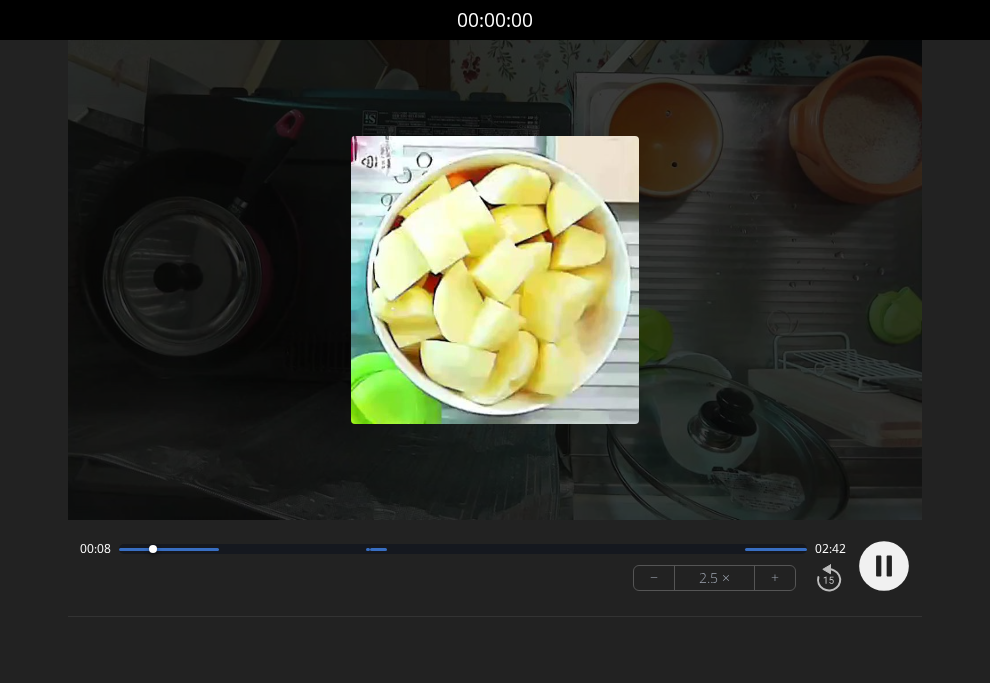 click on "−" at bounding box center (654, 578) 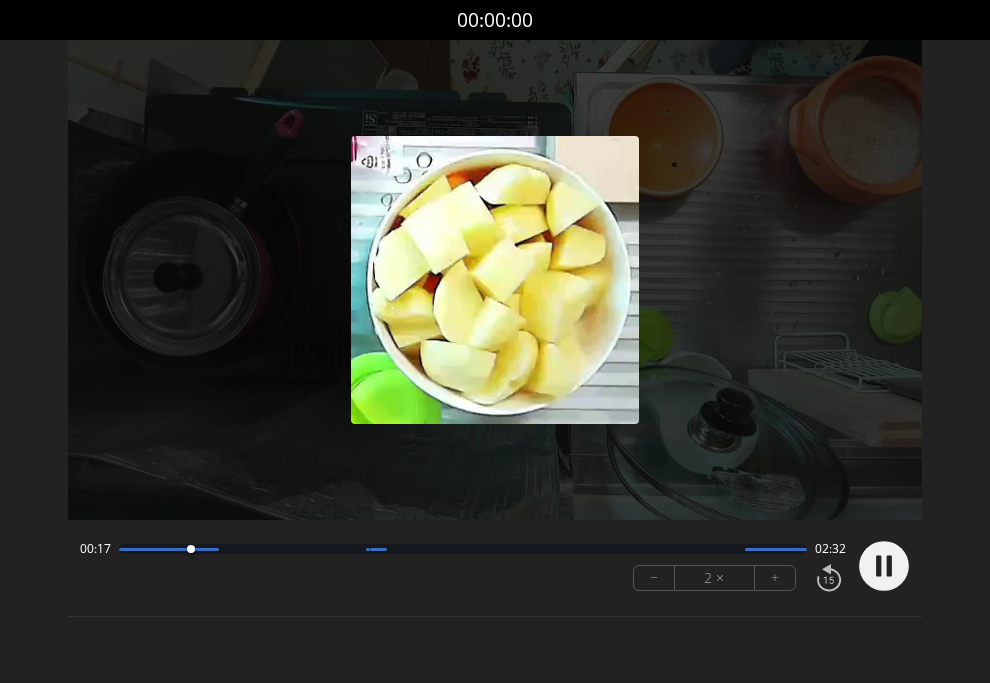 drag, startPoint x: 768, startPoint y: 574, endPoint x: 778, endPoint y: 575, distance: 10.049875 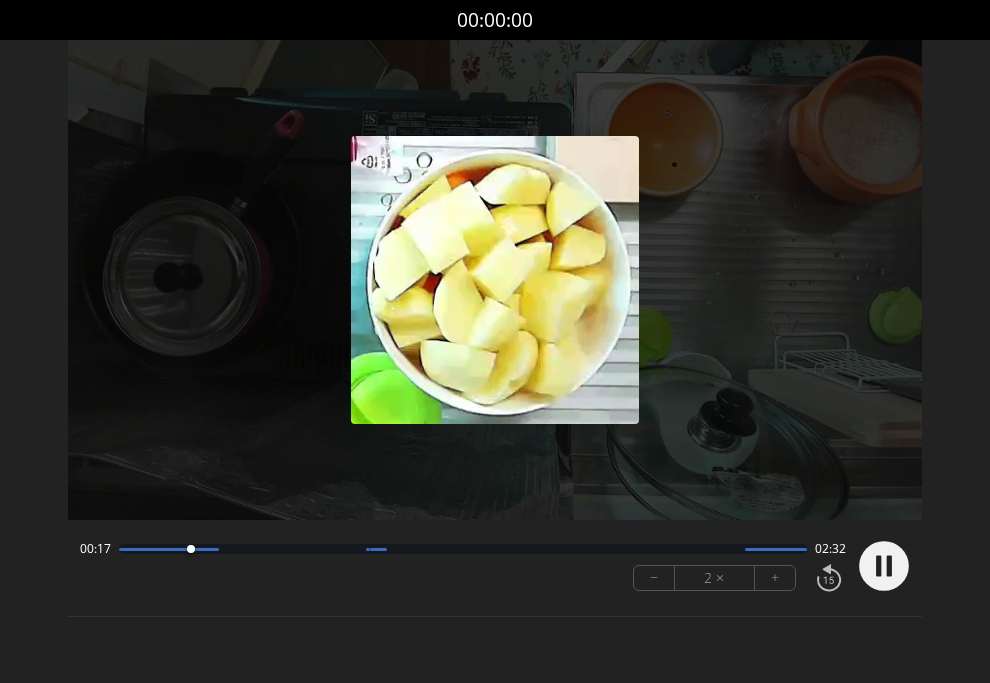 click on "+" at bounding box center [775, 578] 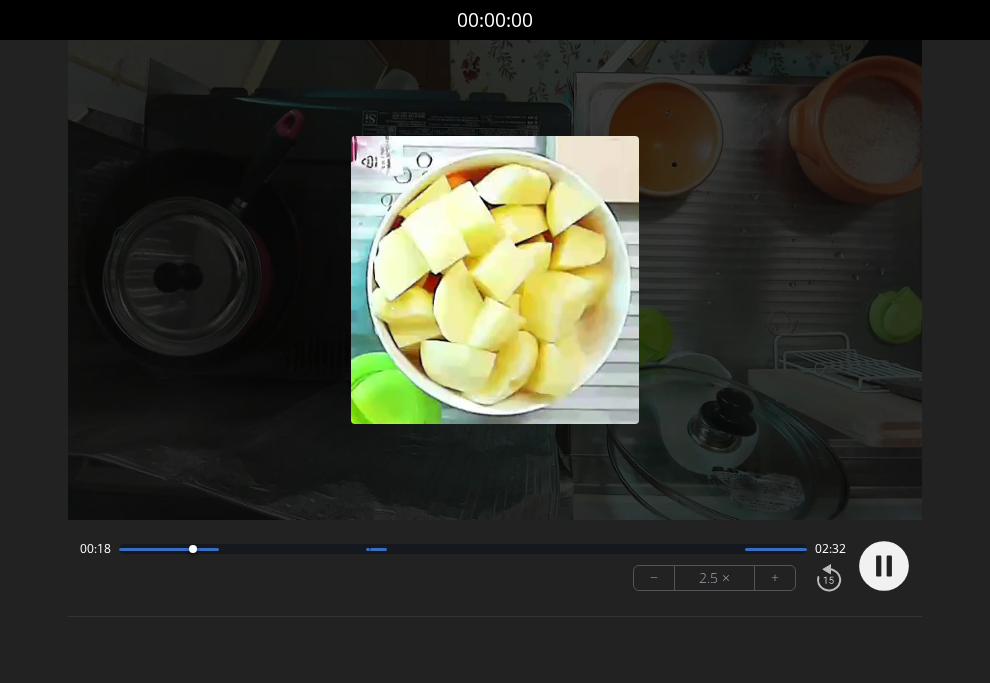 click on "+" at bounding box center (775, 578) 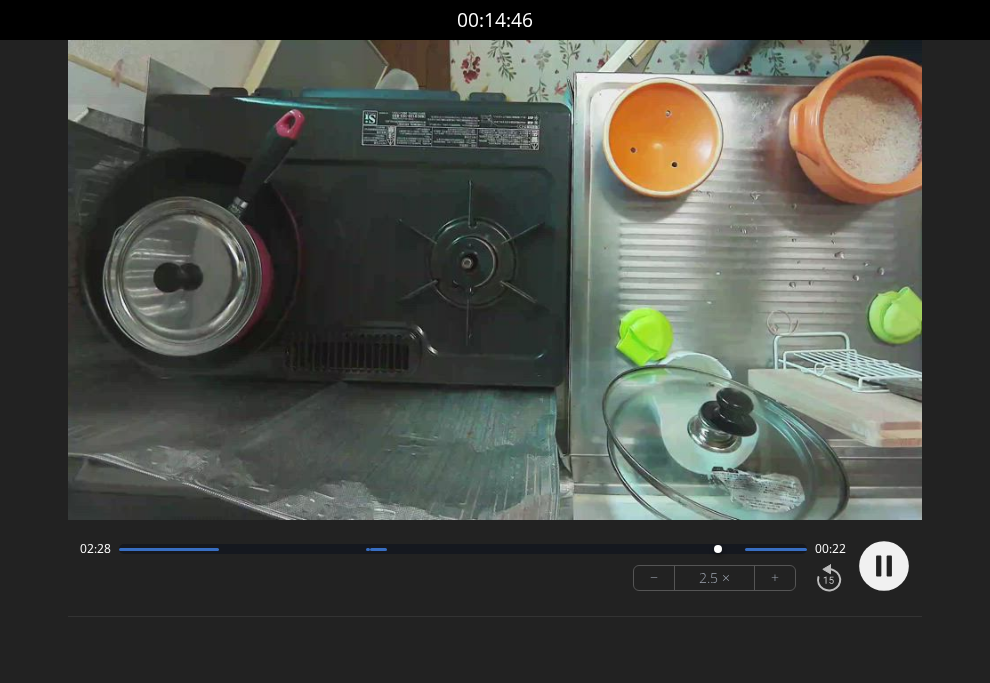 click 